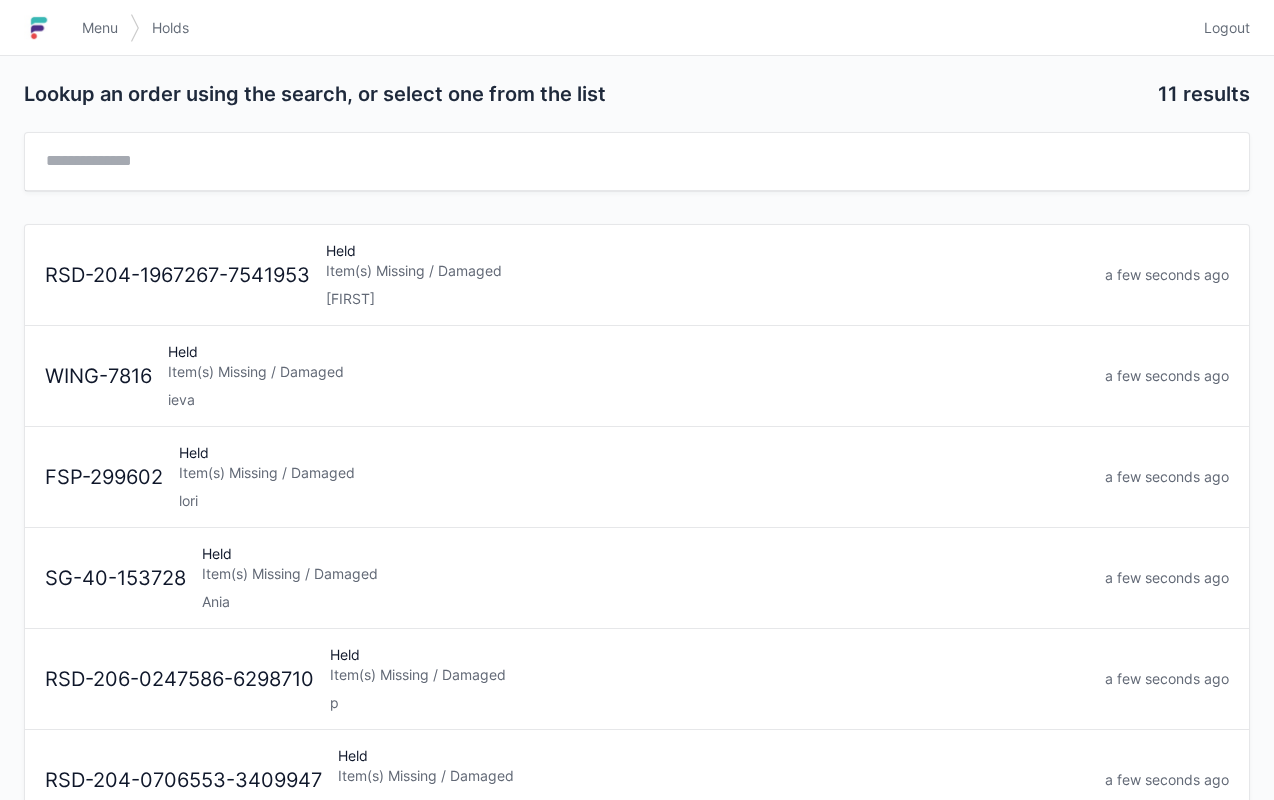 scroll, scrollTop: 0, scrollLeft: 0, axis: both 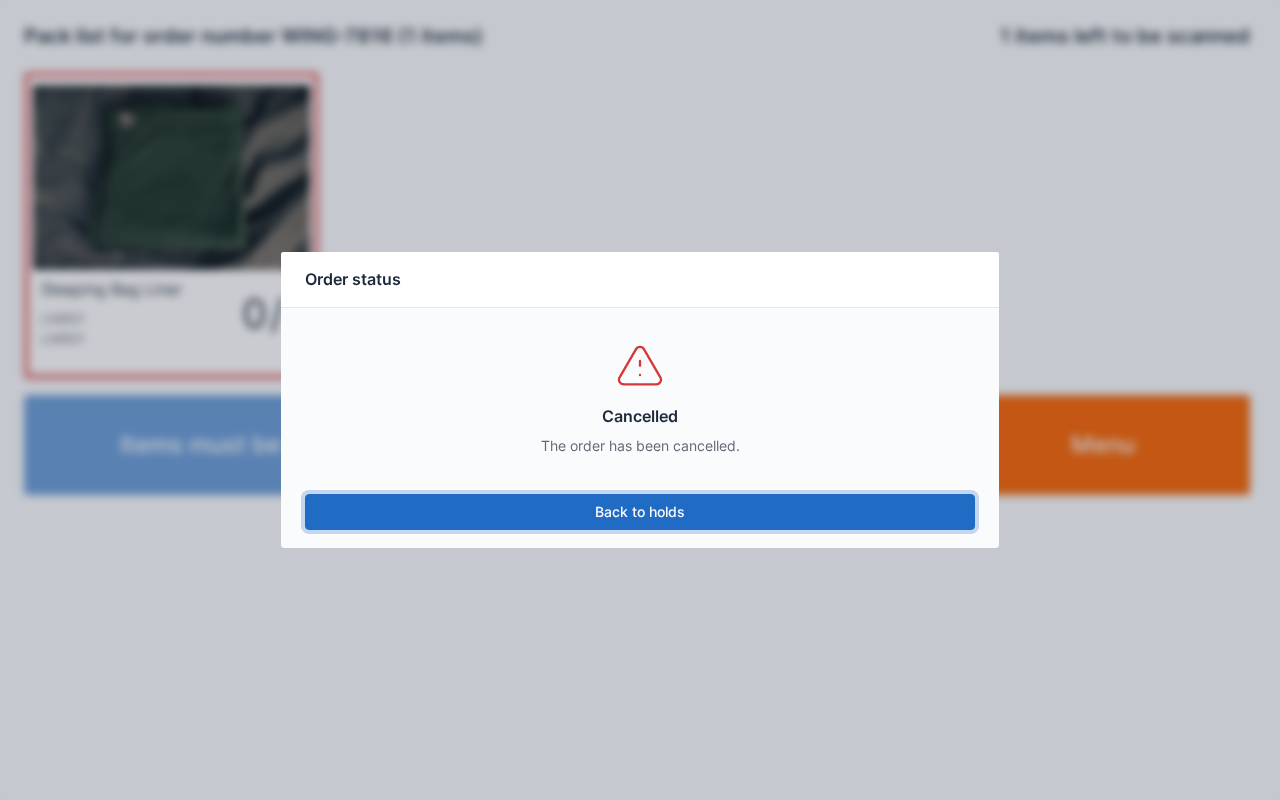 click on "Back to holds" at bounding box center [640, 512] 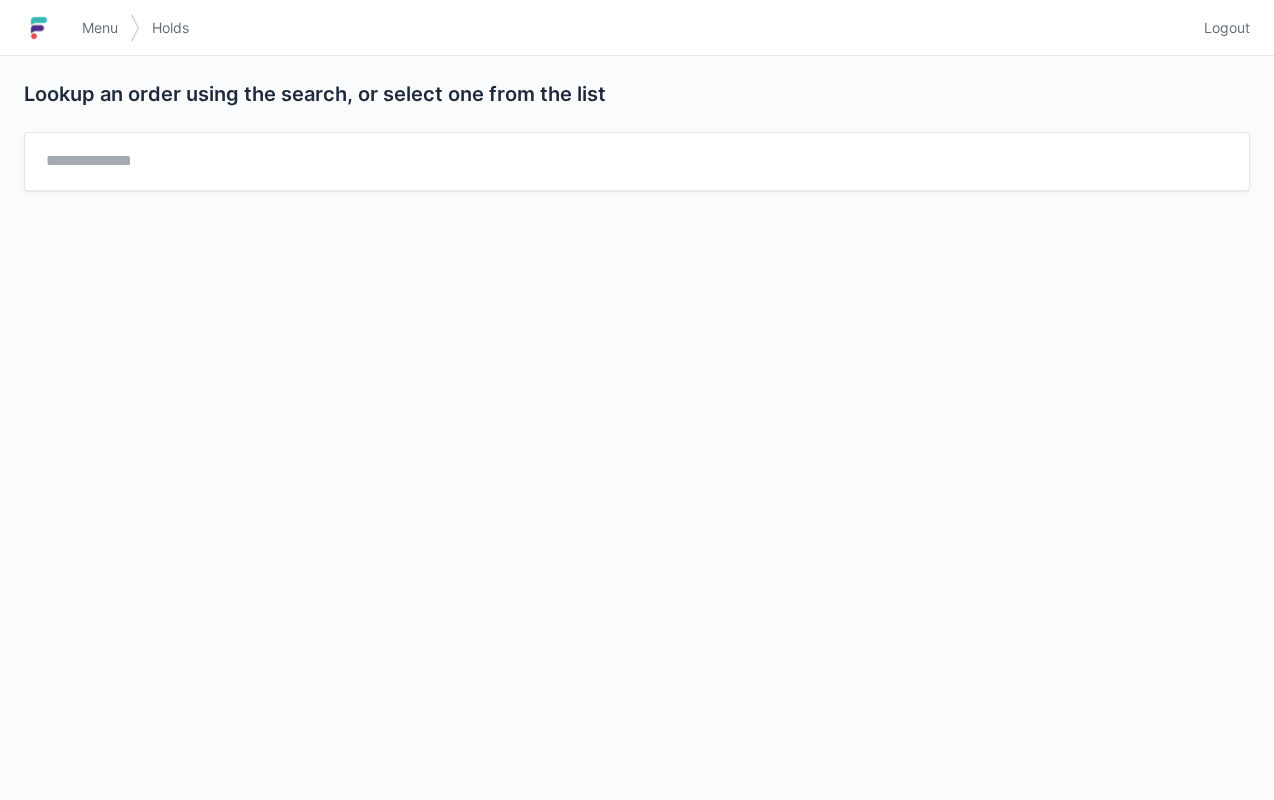 scroll, scrollTop: 0, scrollLeft: 0, axis: both 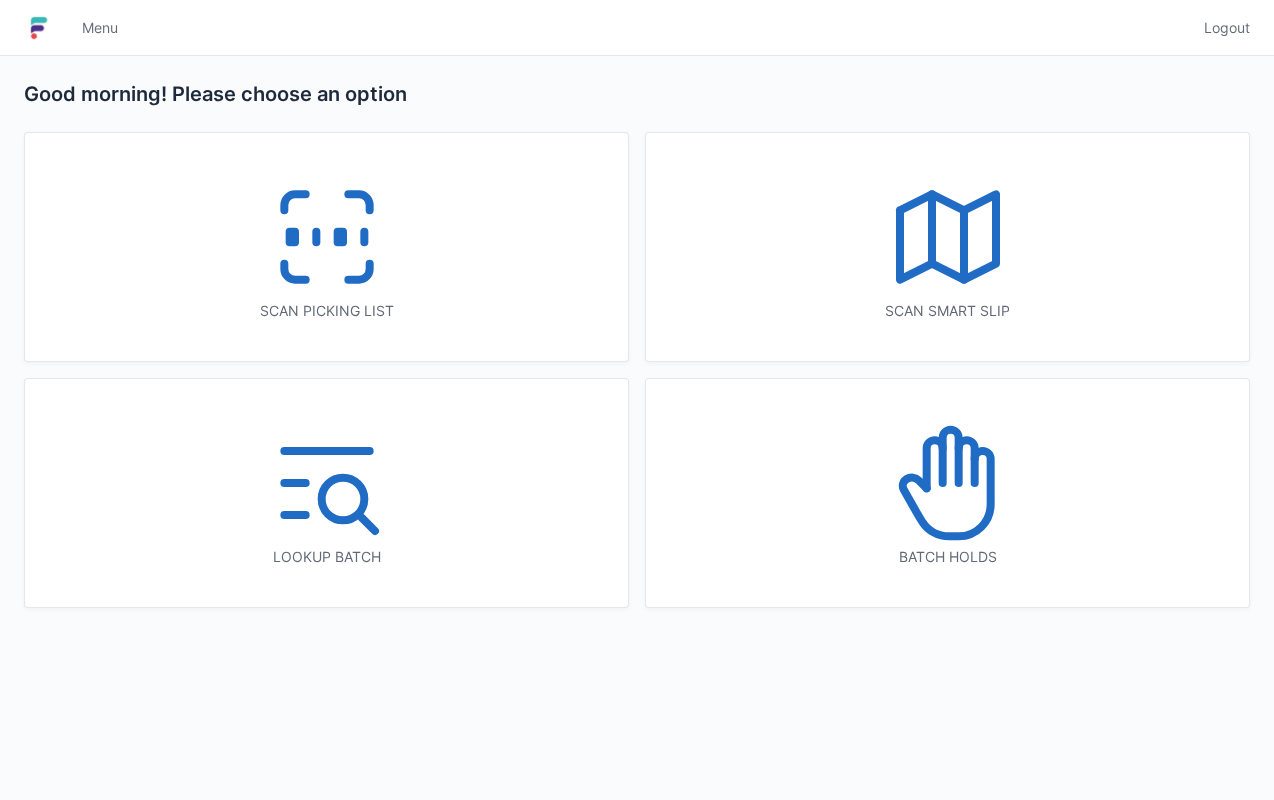 click 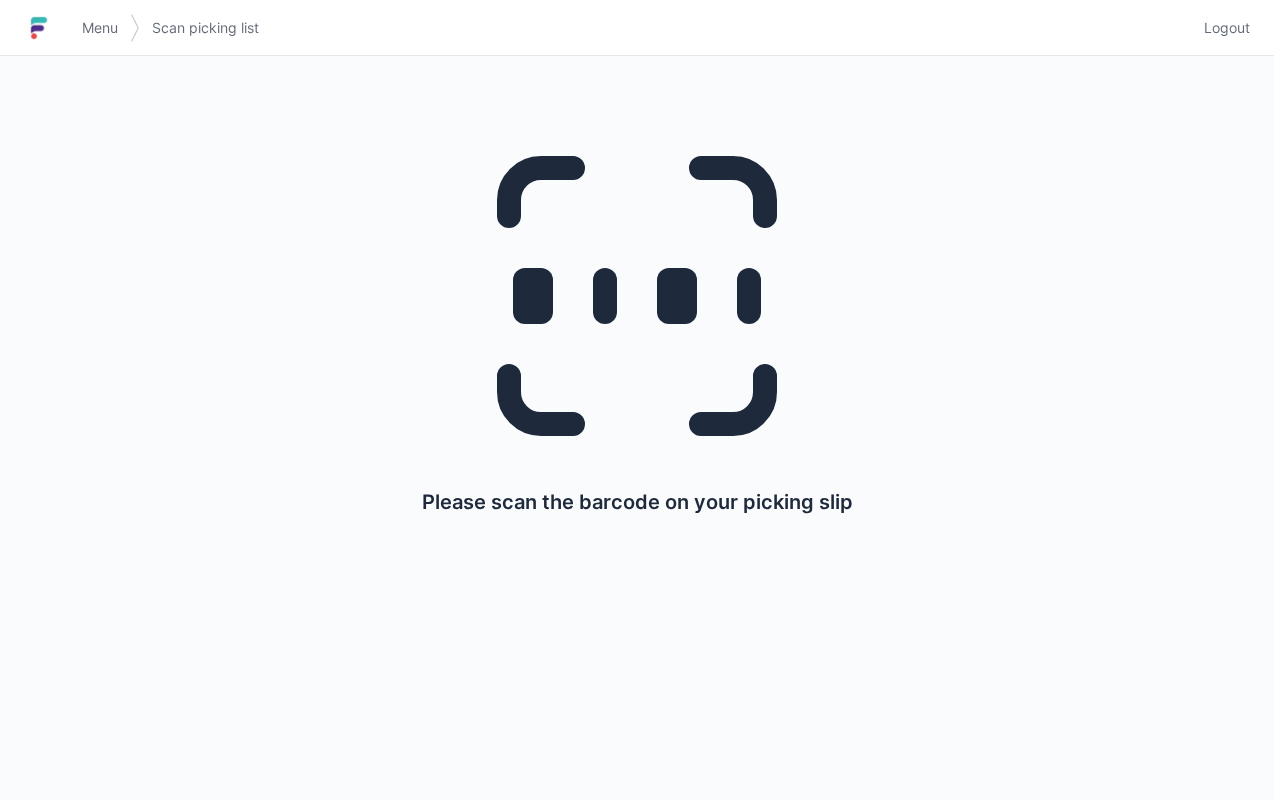 scroll, scrollTop: 0, scrollLeft: 0, axis: both 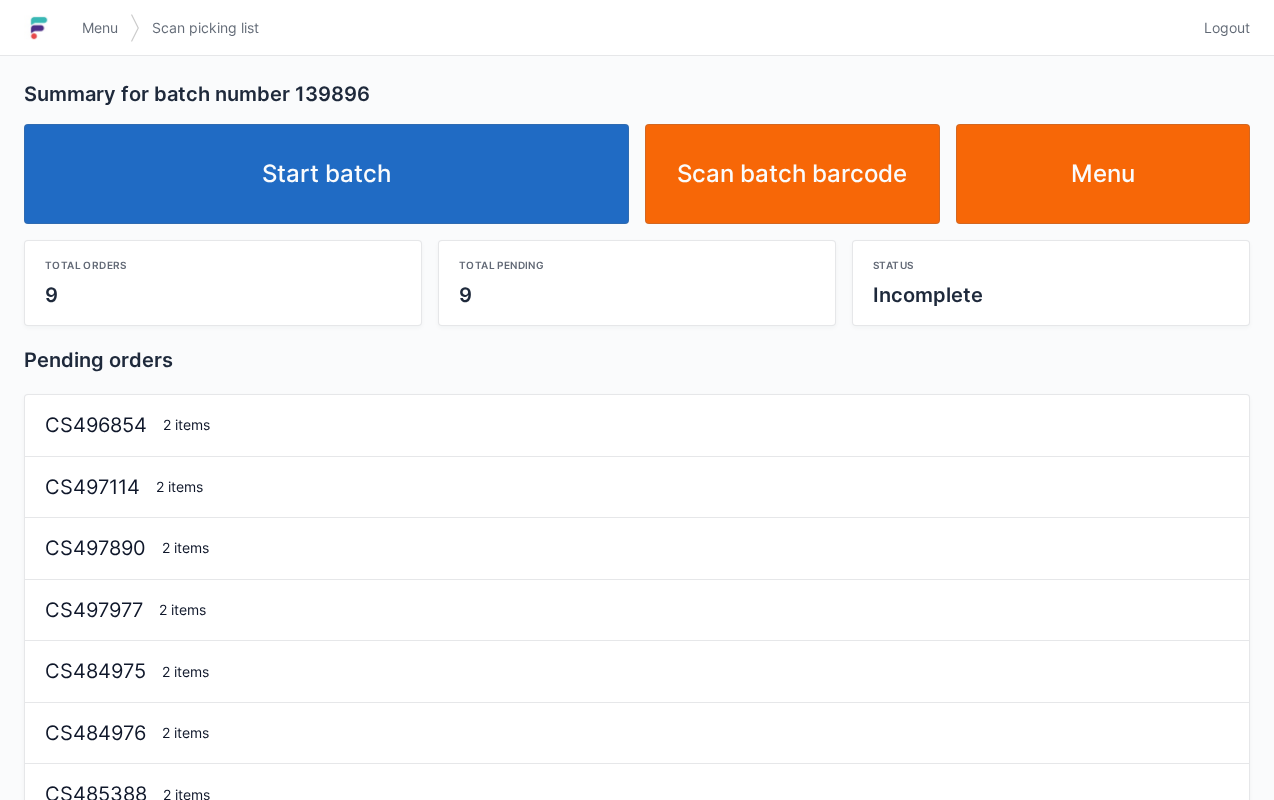 click on "Start batch" at bounding box center [326, 174] 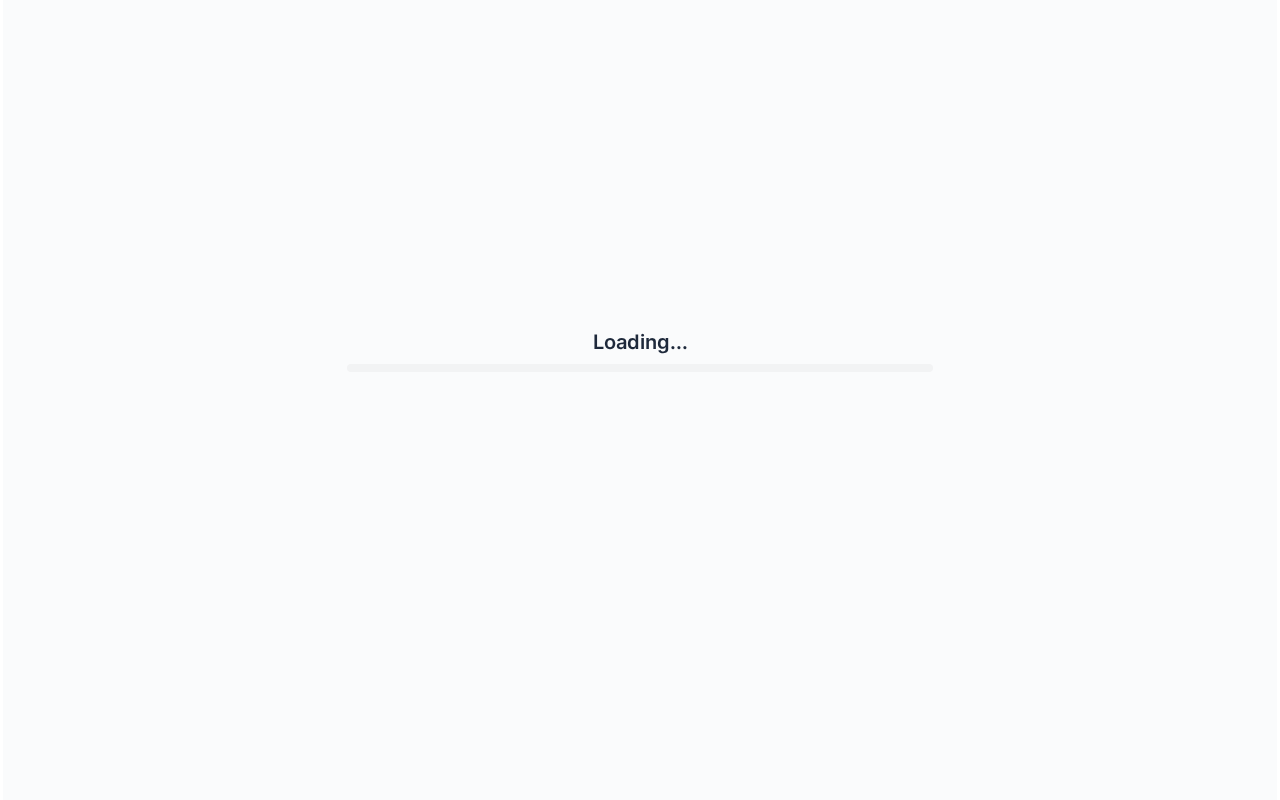 scroll, scrollTop: 0, scrollLeft: 0, axis: both 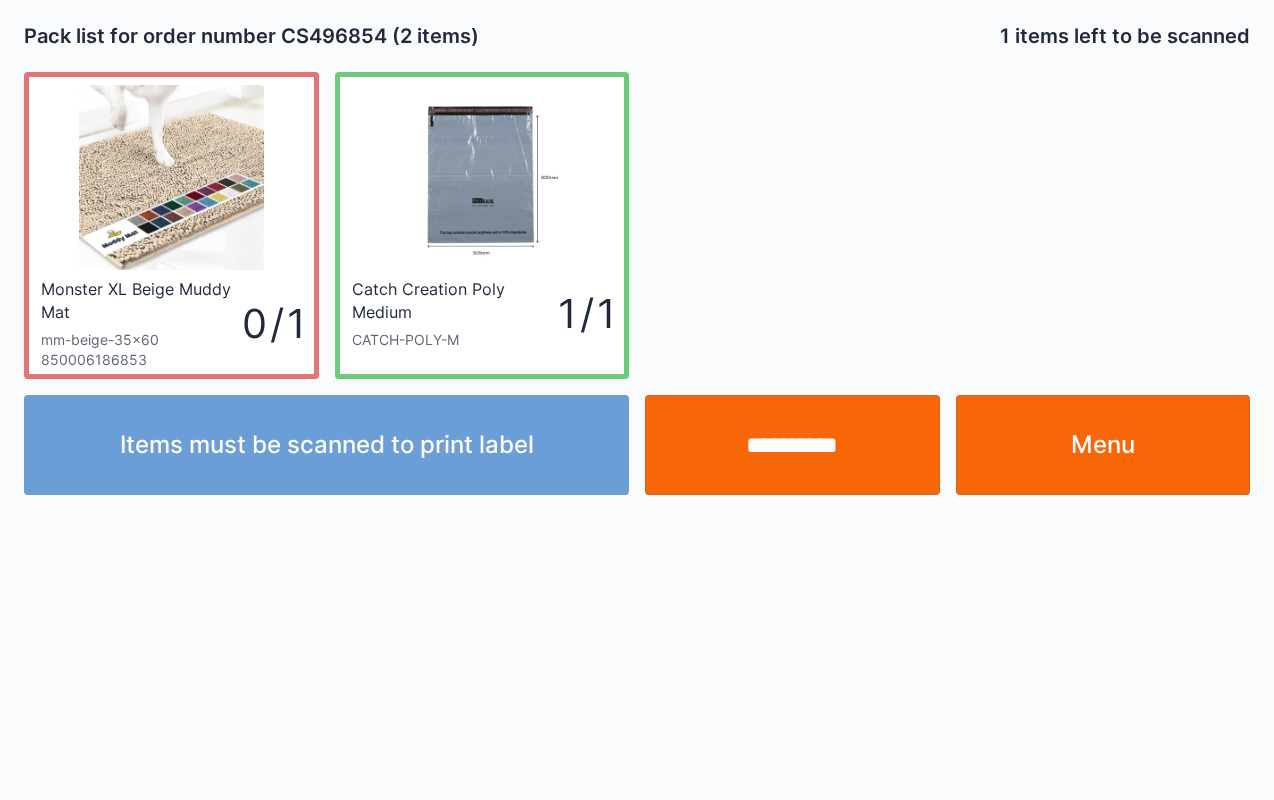 click on "**********" at bounding box center [792, 445] 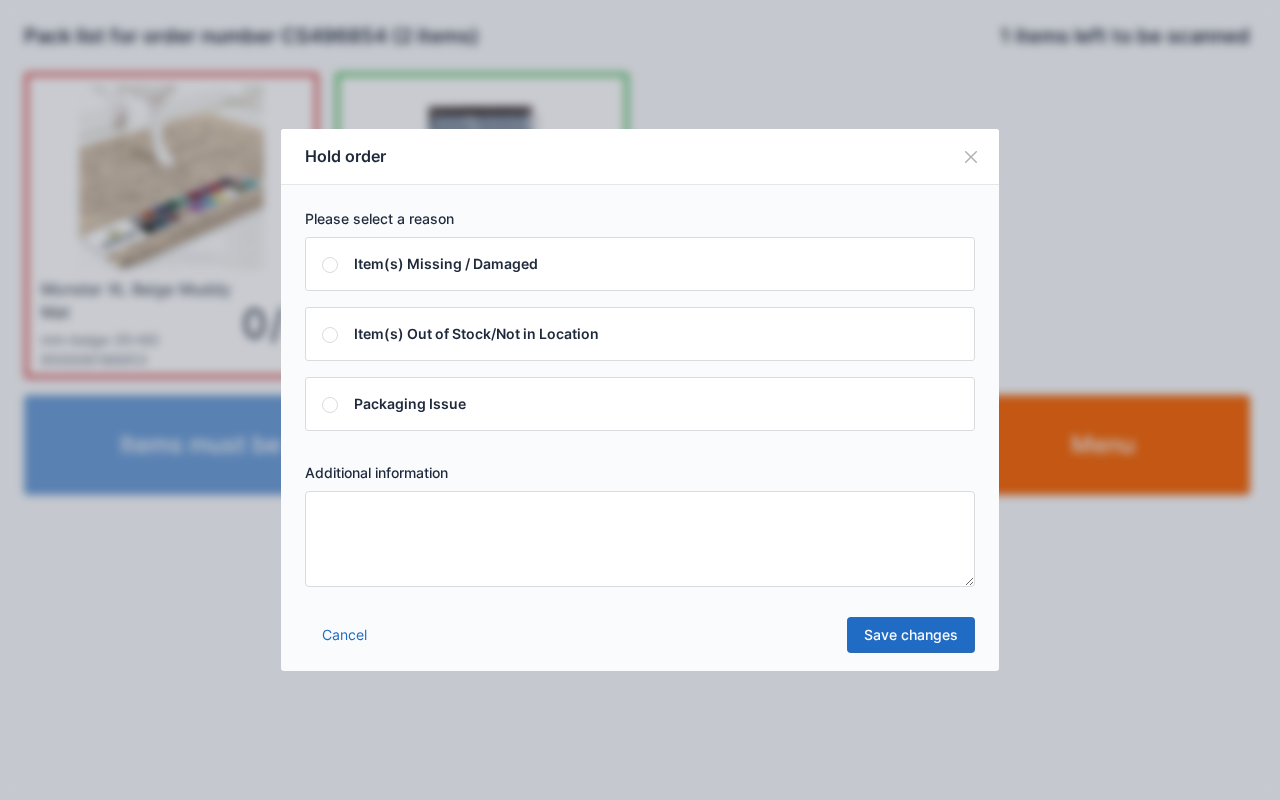 click at bounding box center (640, 539) 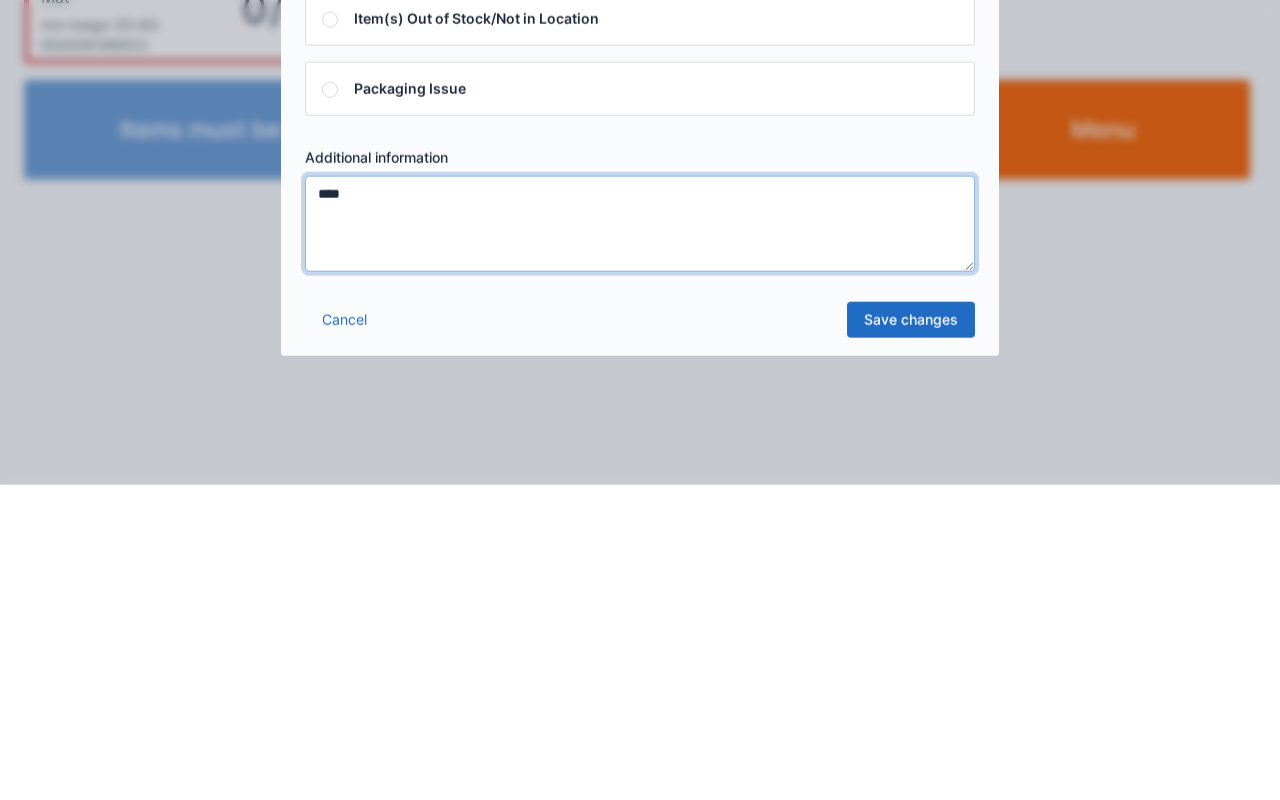 type on "****" 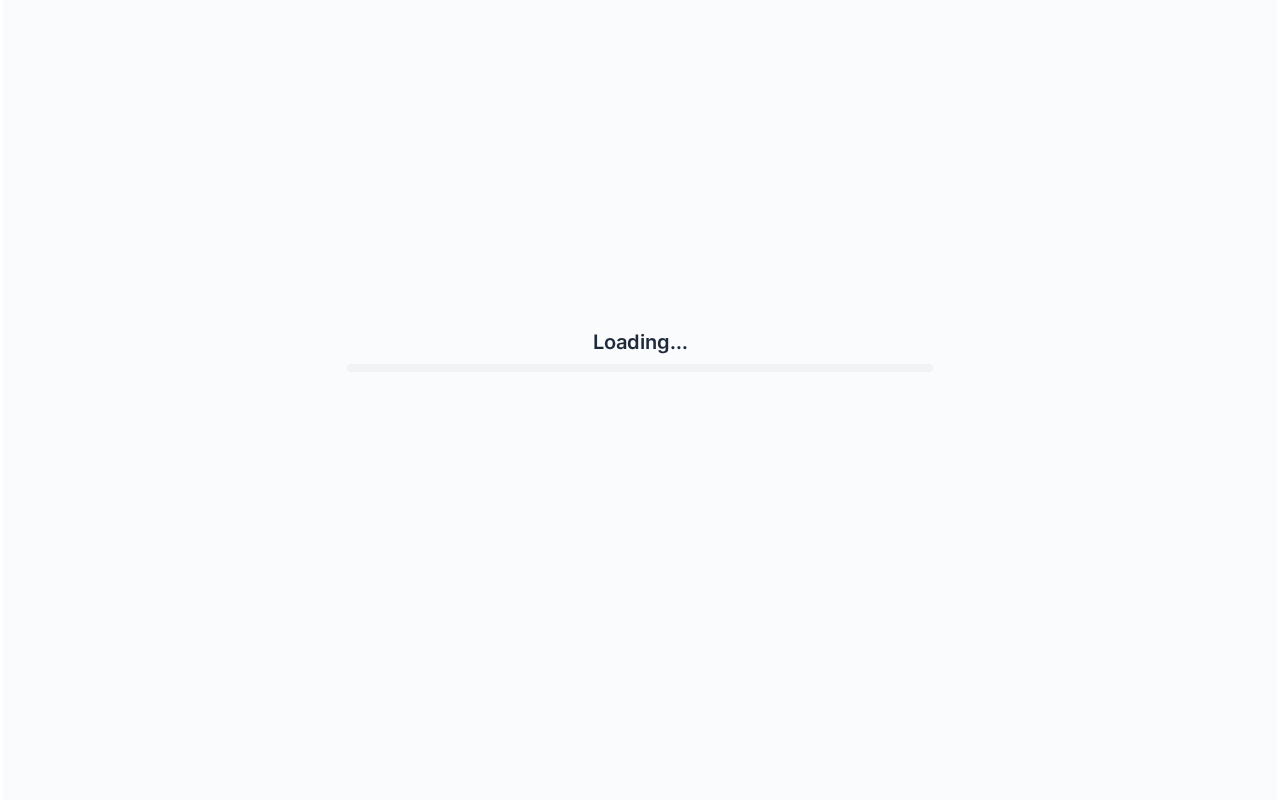 scroll, scrollTop: 0, scrollLeft: 0, axis: both 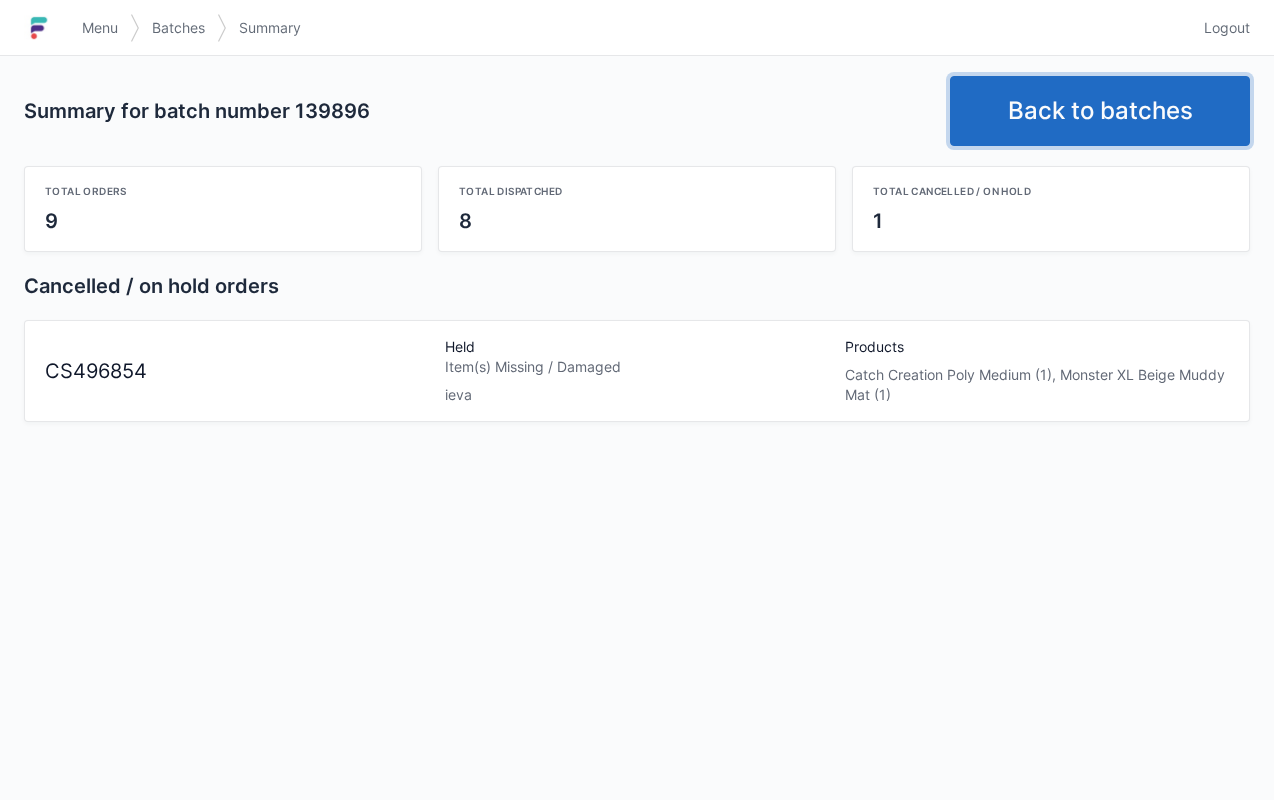 click on "Back to batches" at bounding box center [1100, 111] 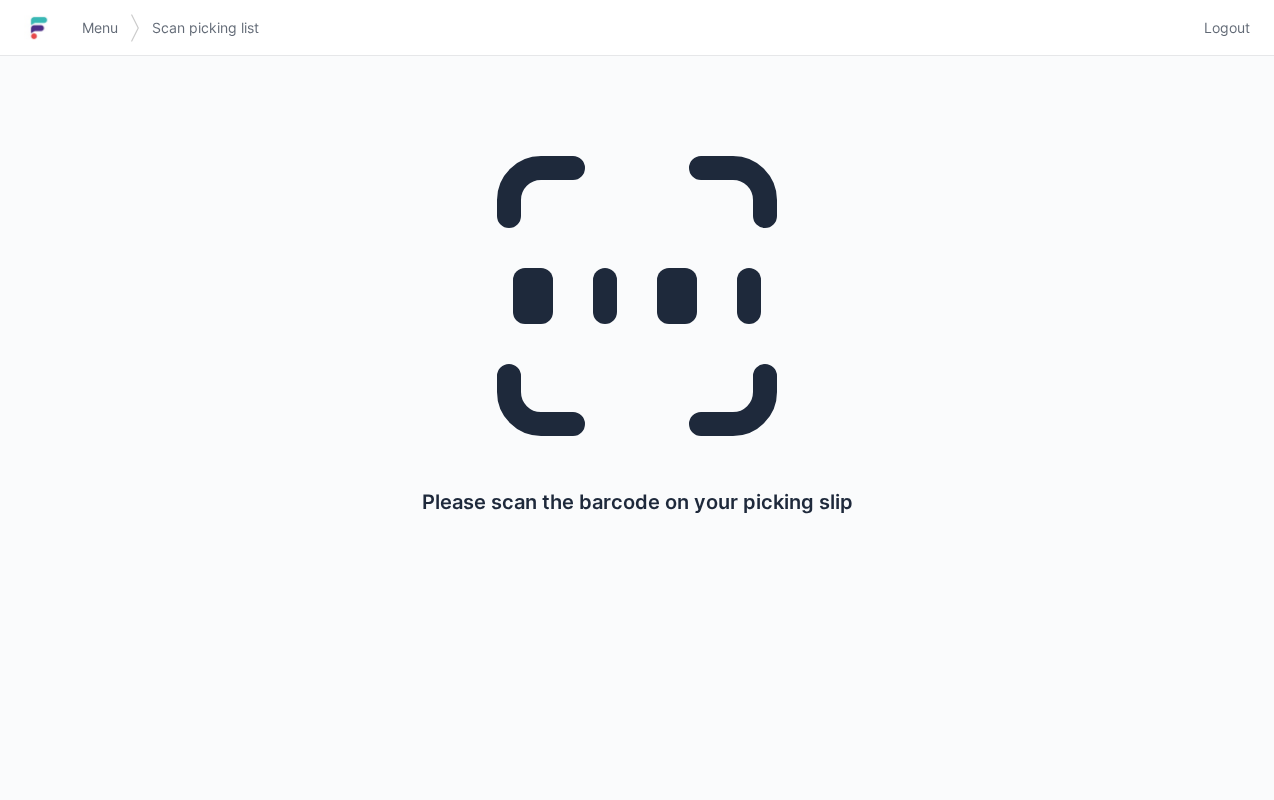 scroll, scrollTop: 0, scrollLeft: 0, axis: both 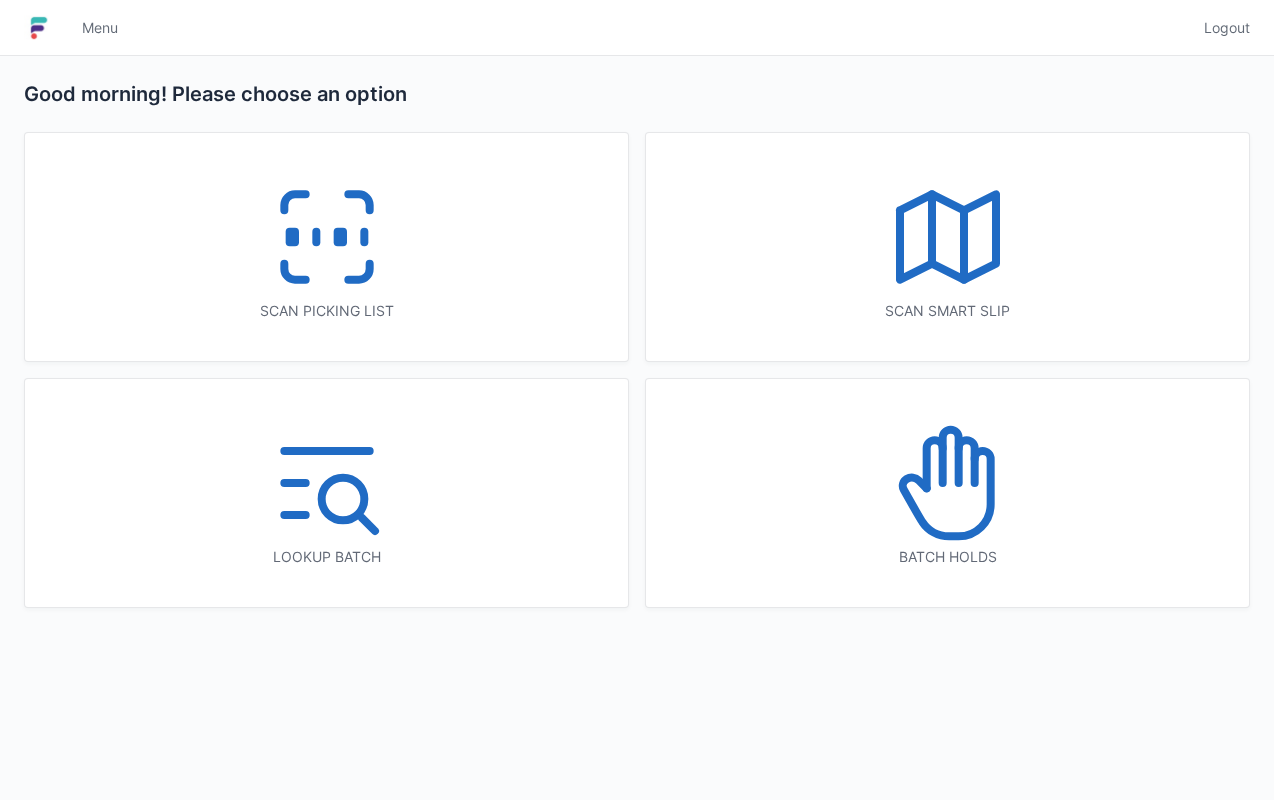 click 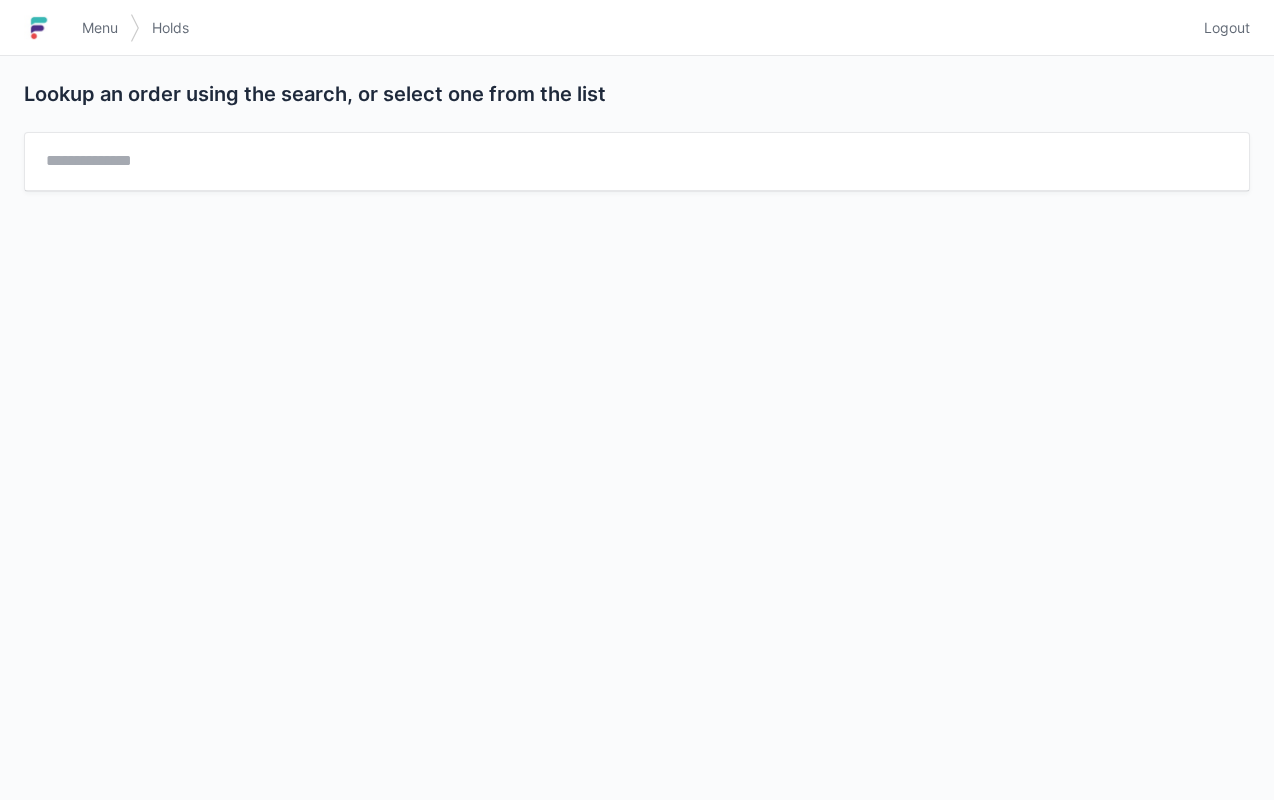 scroll, scrollTop: 0, scrollLeft: 0, axis: both 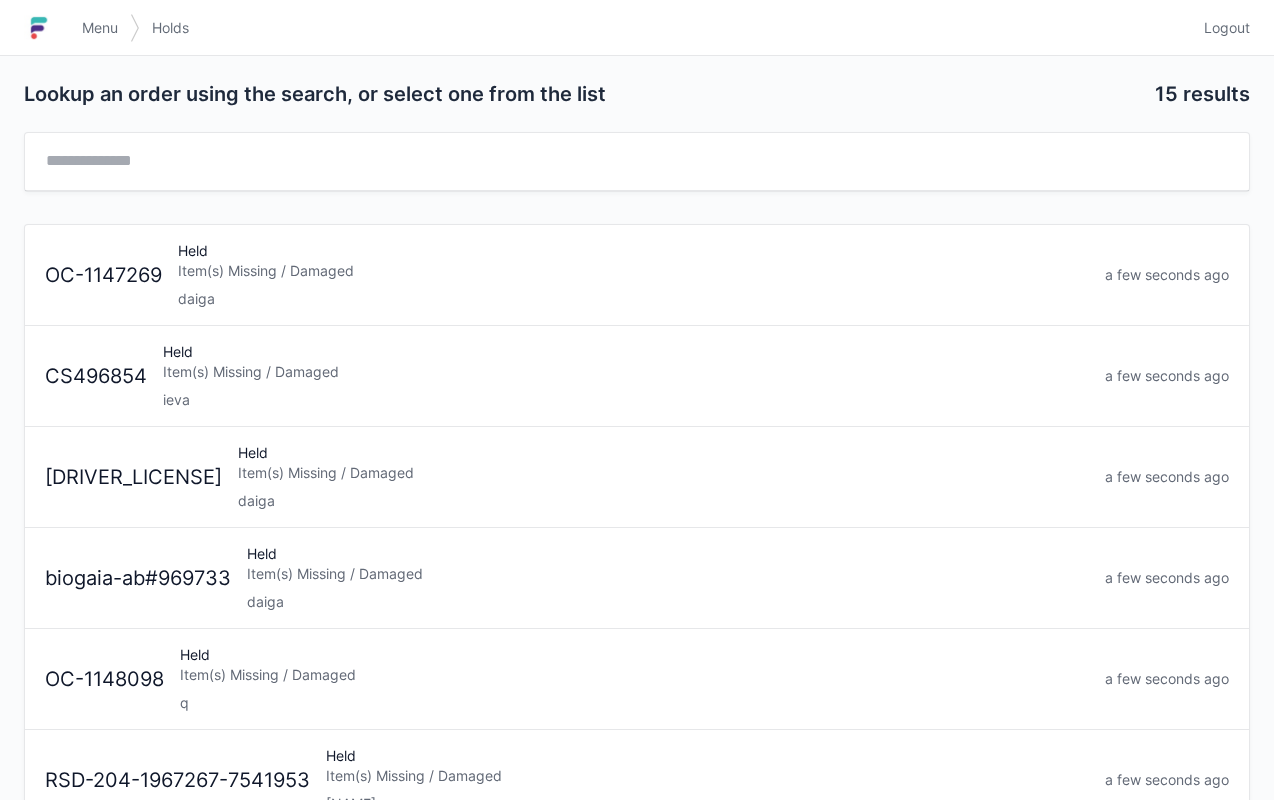 click on "Item(s) Missing / Damaged" at bounding box center (626, 372) 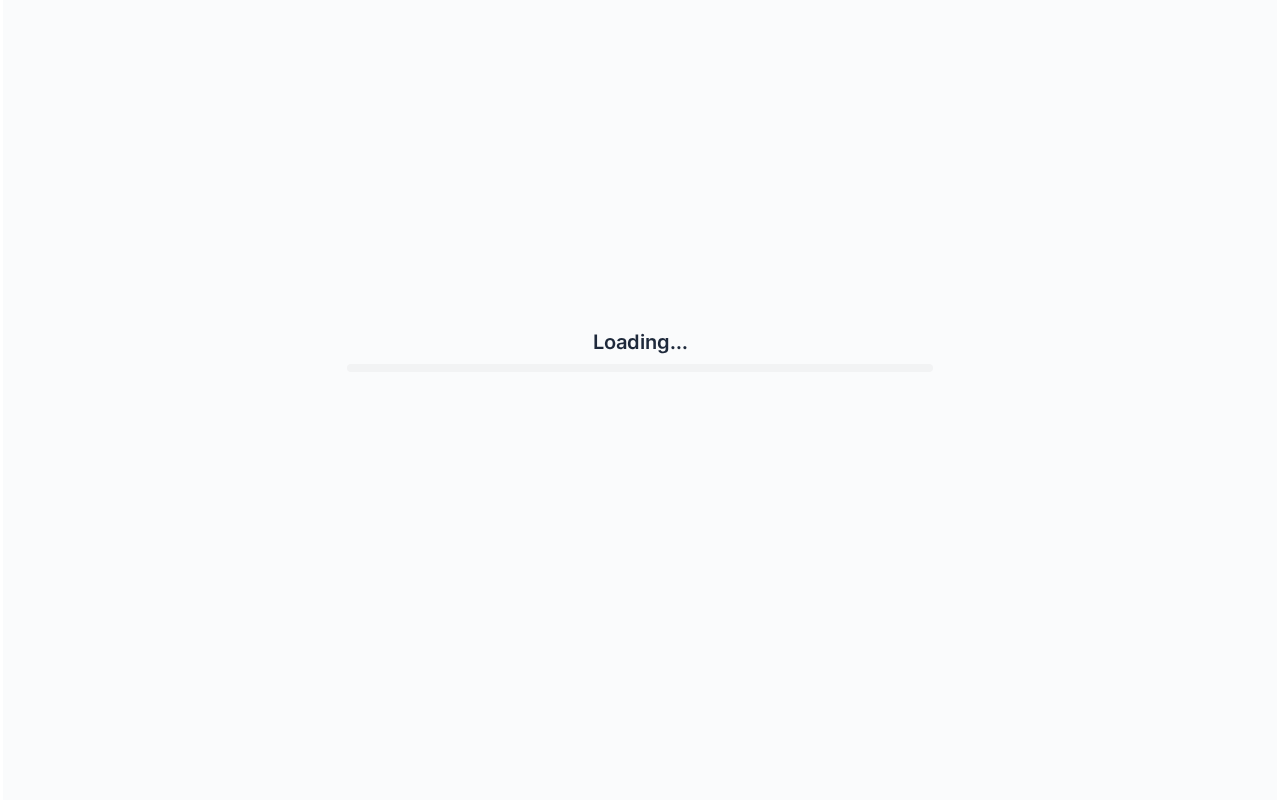 scroll, scrollTop: 0, scrollLeft: 0, axis: both 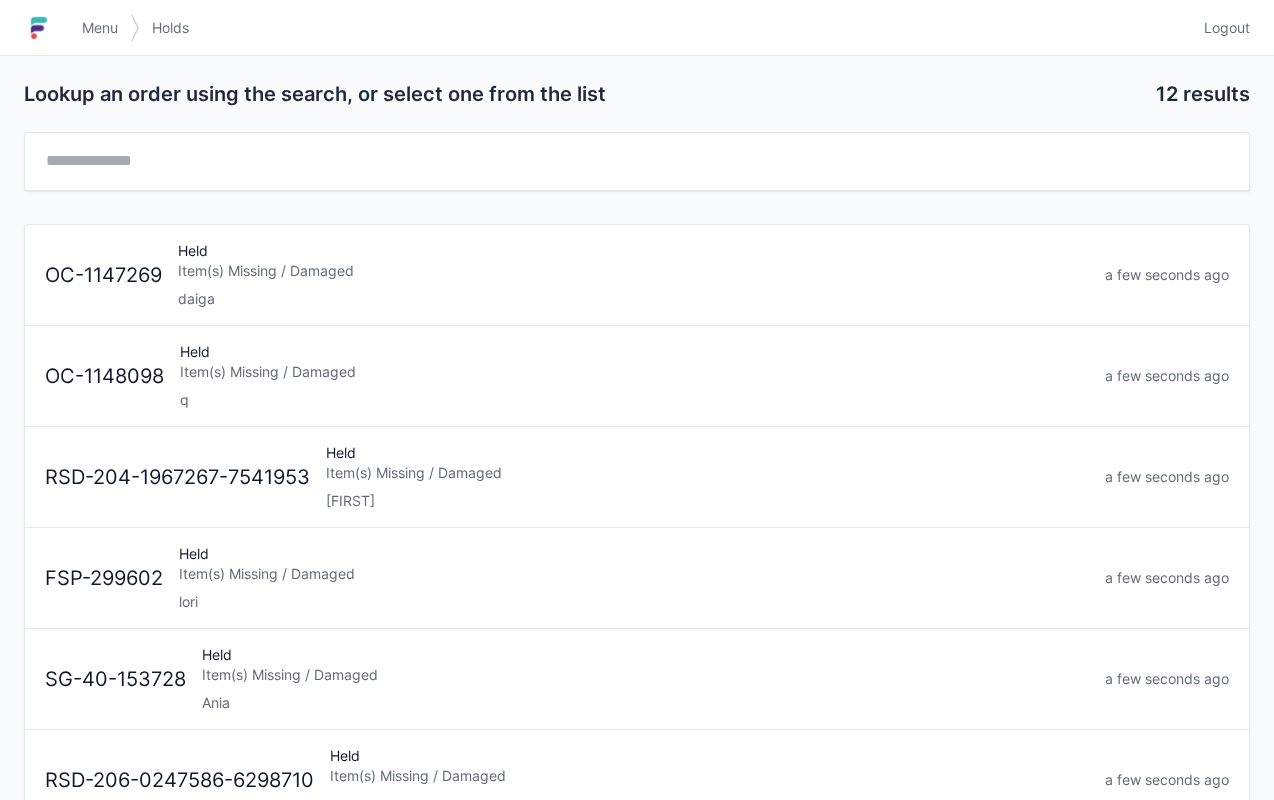 click on "Menu" at bounding box center [100, 28] 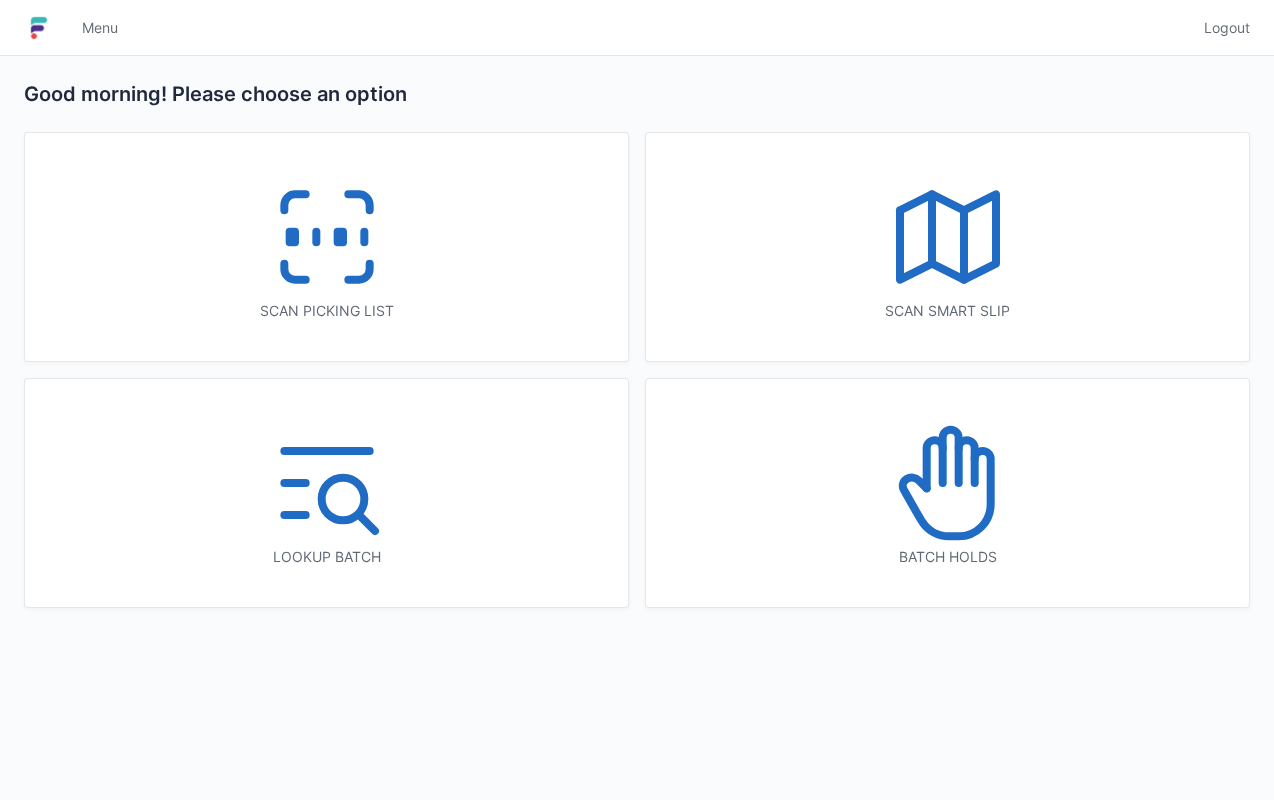 scroll, scrollTop: 0, scrollLeft: 0, axis: both 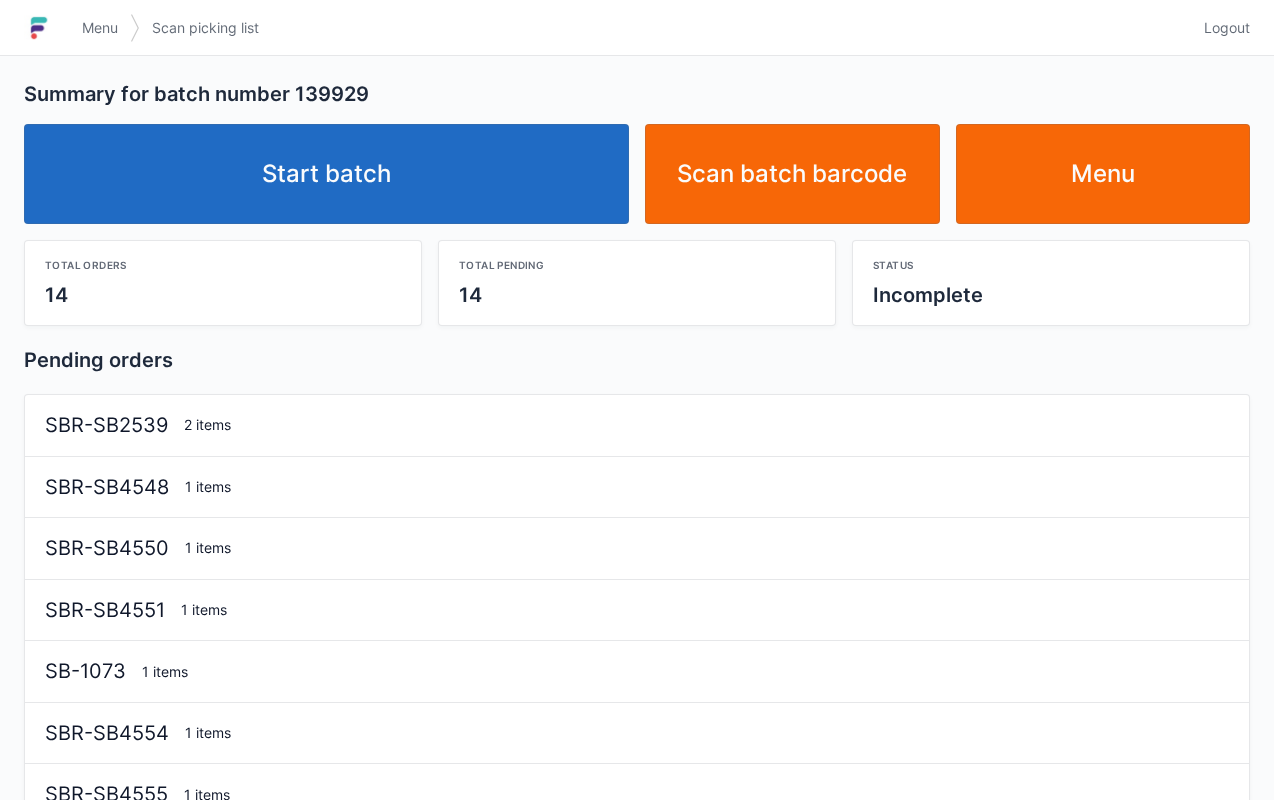 click on "Start batch" at bounding box center [326, 174] 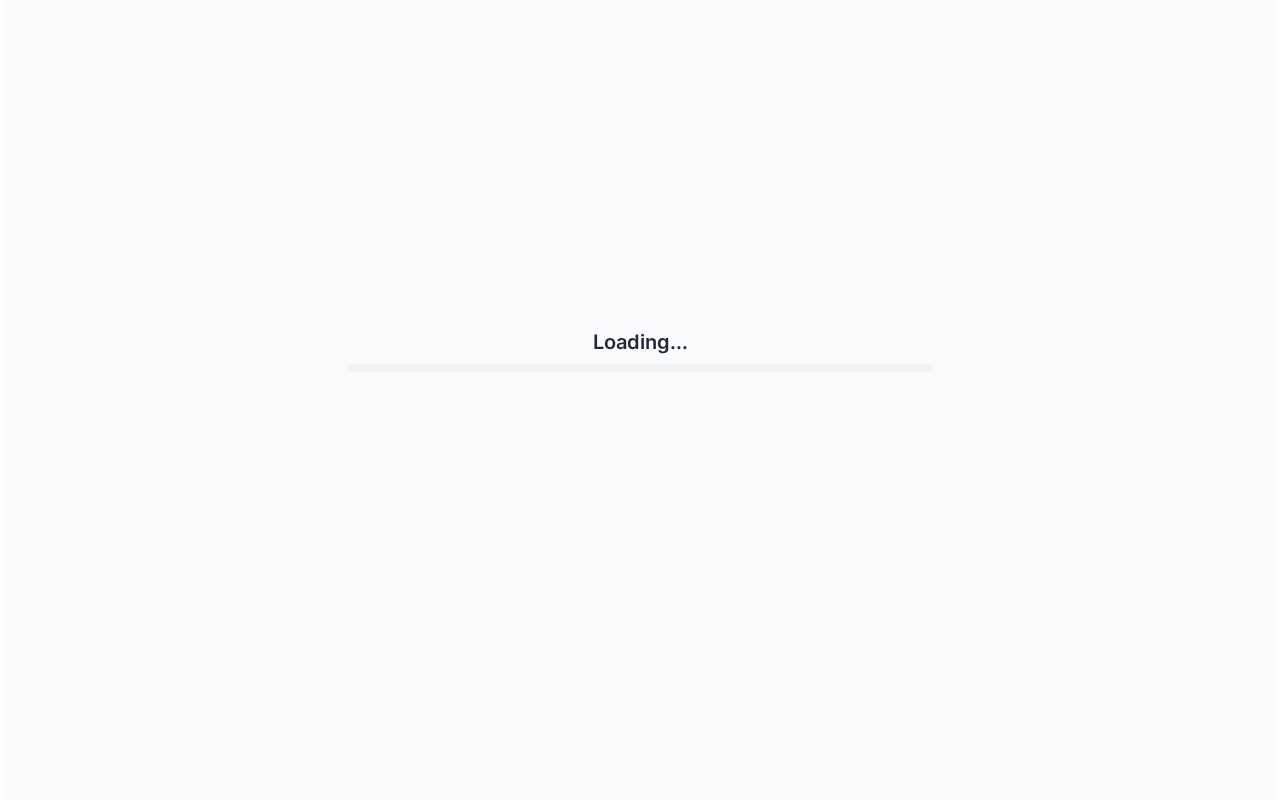 scroll, scrollTop: 0, scrollLeft: 0, axis: both 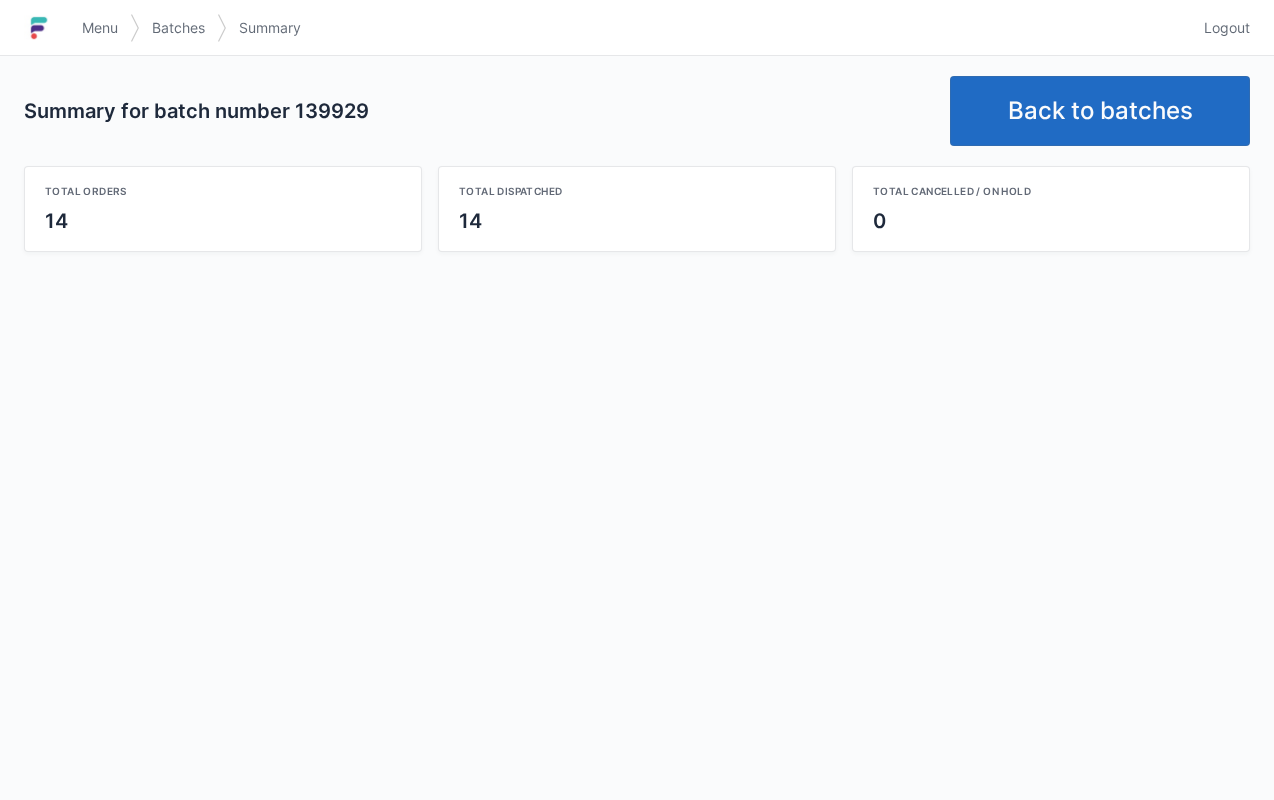 click on "Back to batches" at bounding box center [1100, 111] 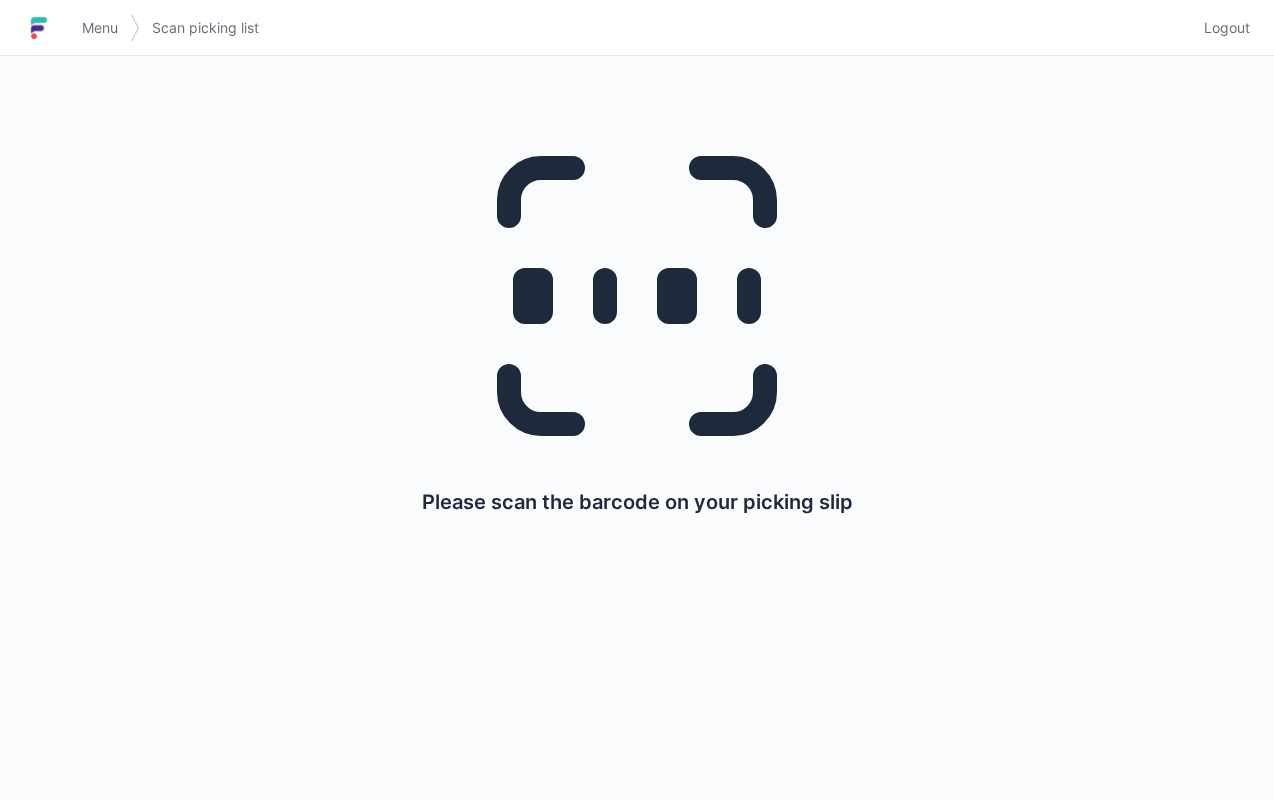 scroll, scrollTop: 0, scrollLeft: 0, axis: both 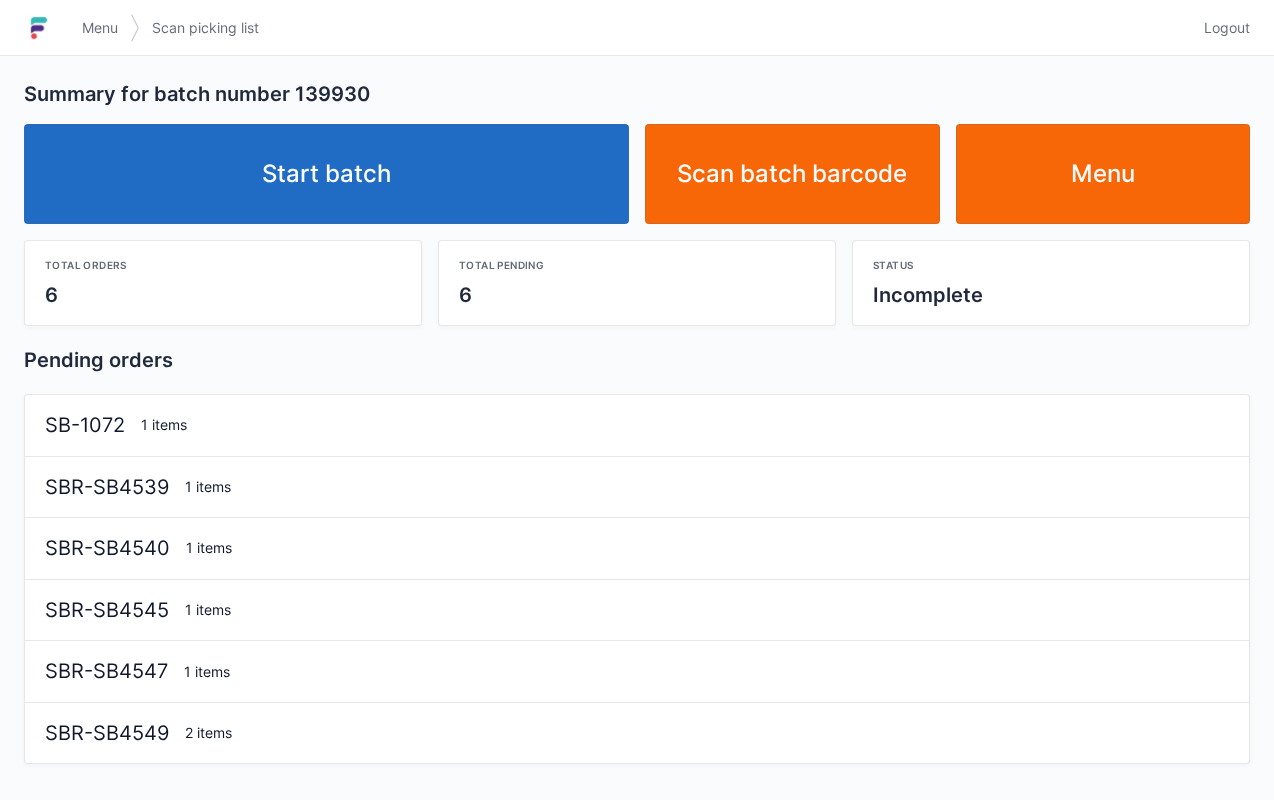 click on "Start batch" at bounding box center [326, 174] 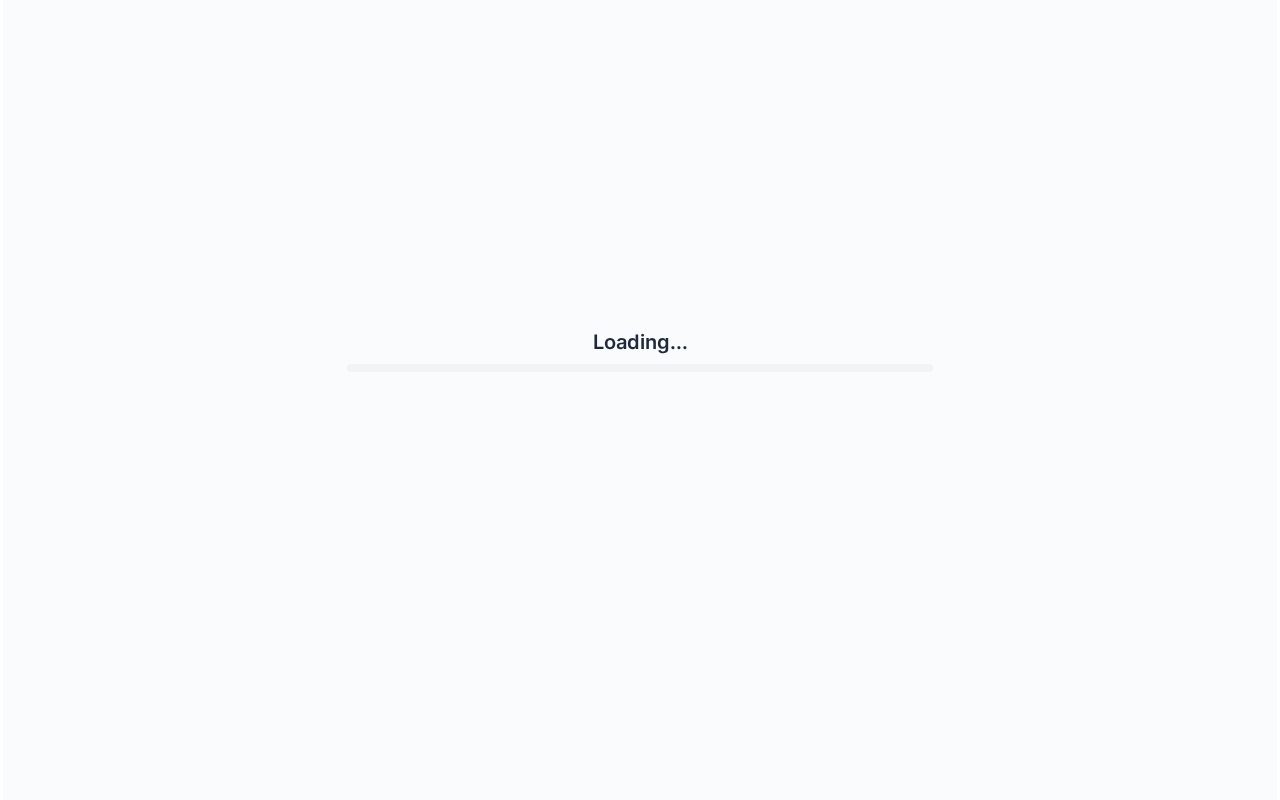 scroll, scrollTop: 0, scrollLeft: 0, axis: both 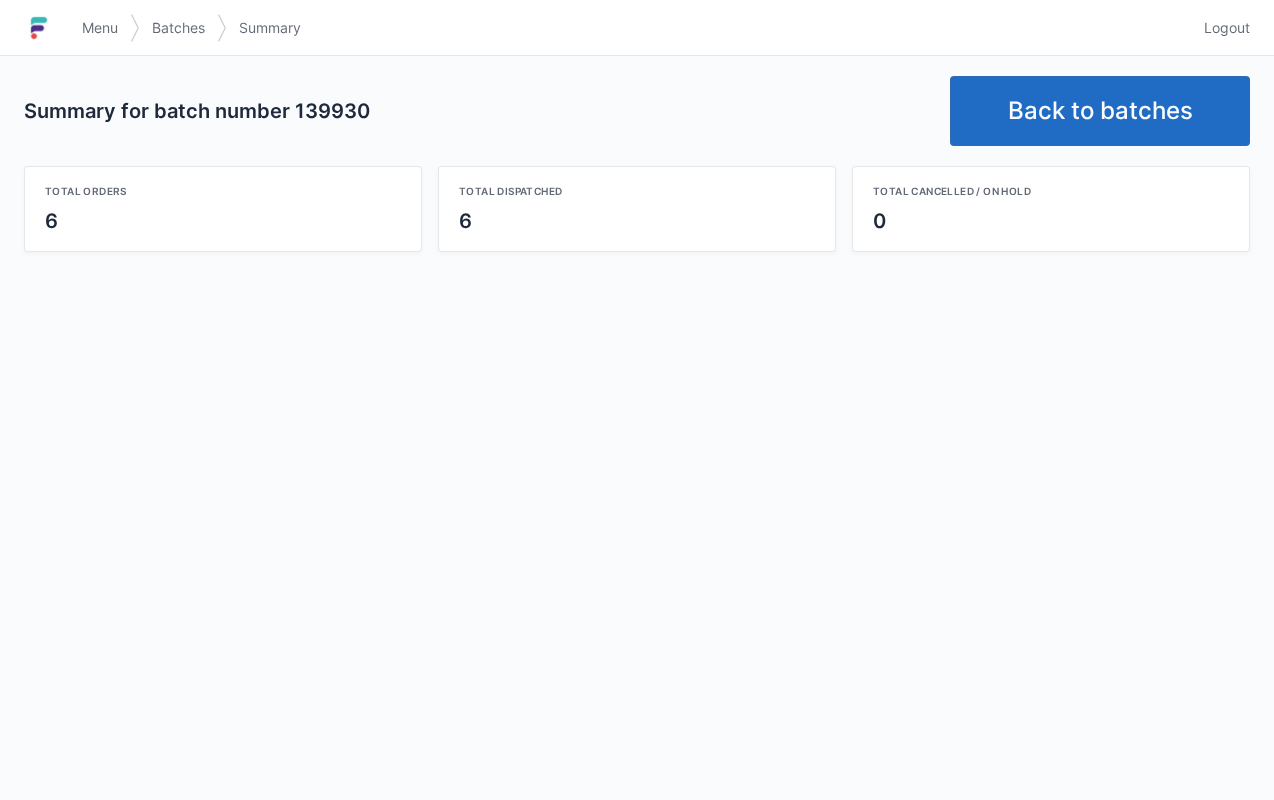 click on "Back to batches" at bounding box center (1100, 111) 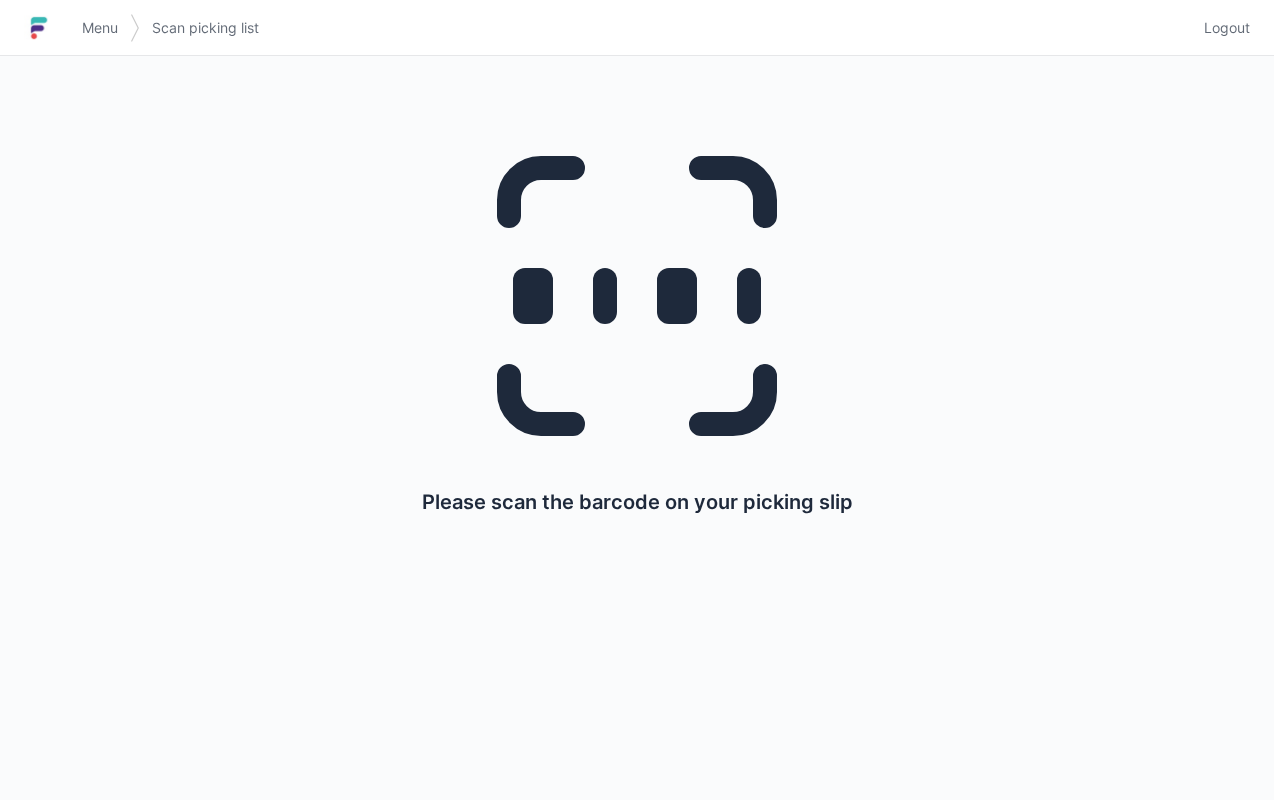scroll, scrollTop: 0, scrollLeft: 0, axis: both 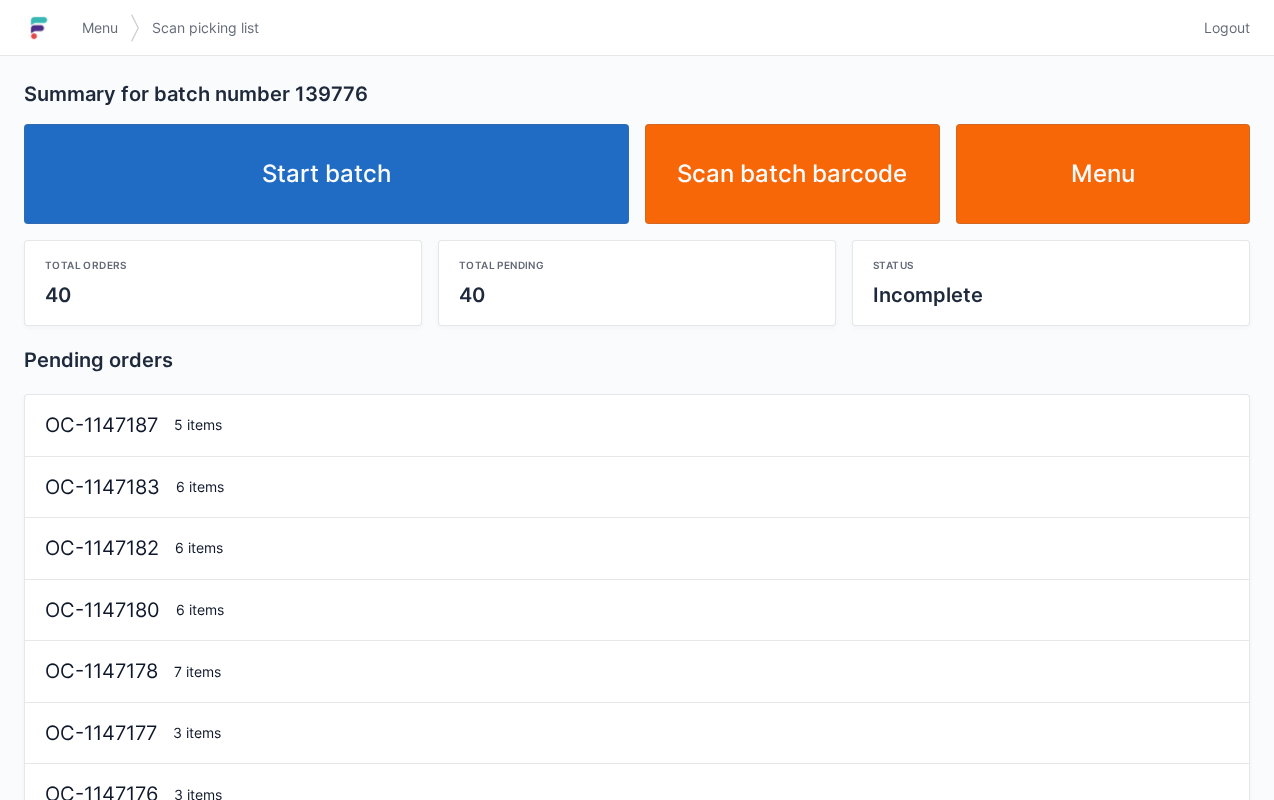 click on "Start batch" at bounding box center [326, 174] 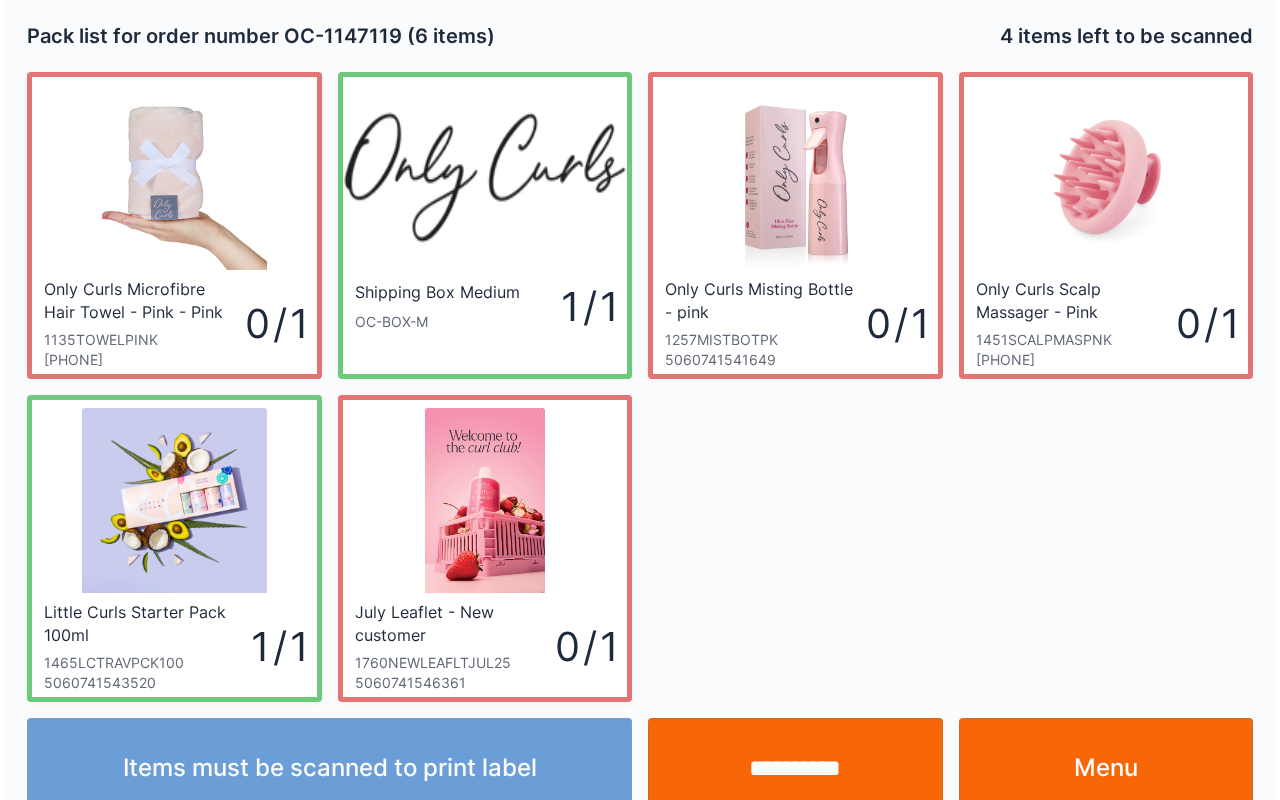 scroll, scrollTop: 36, scrollLeft: 0, axis: vertical 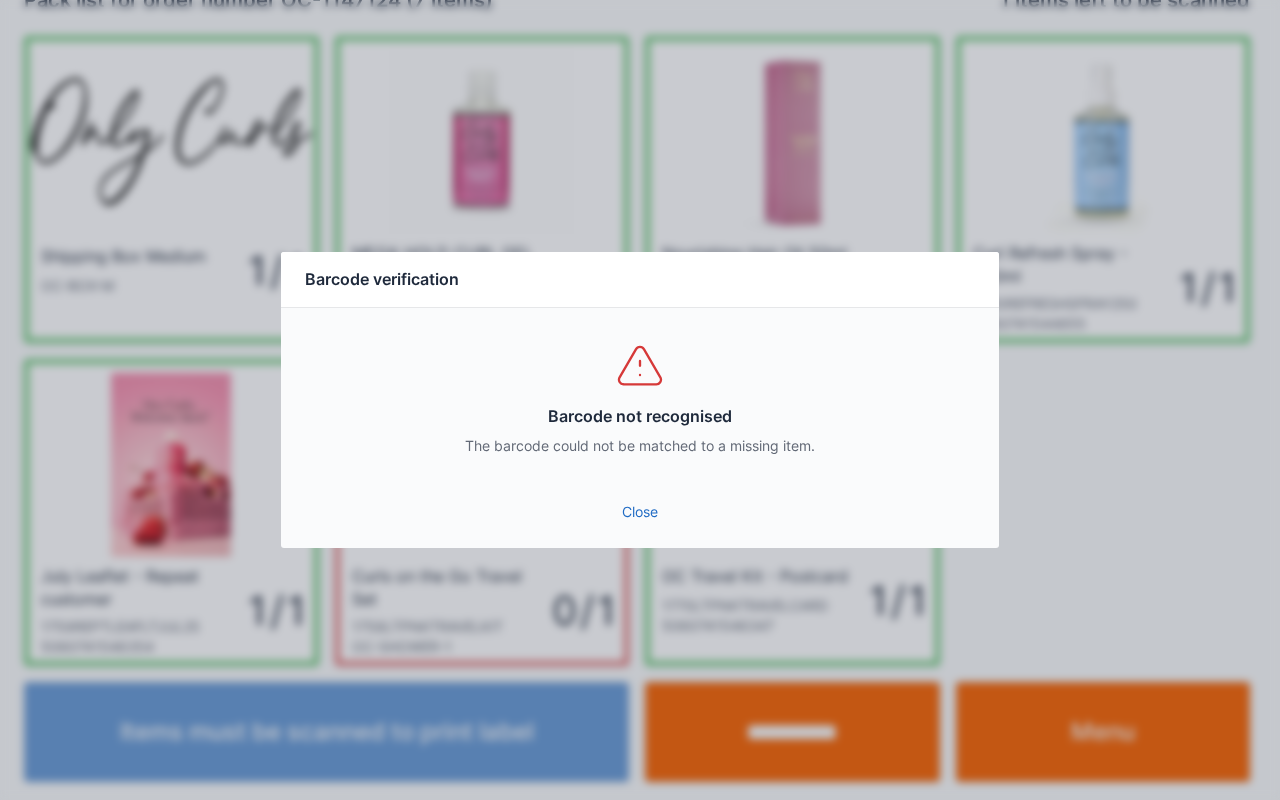 click on "Close" at bounding box center [640, 512] 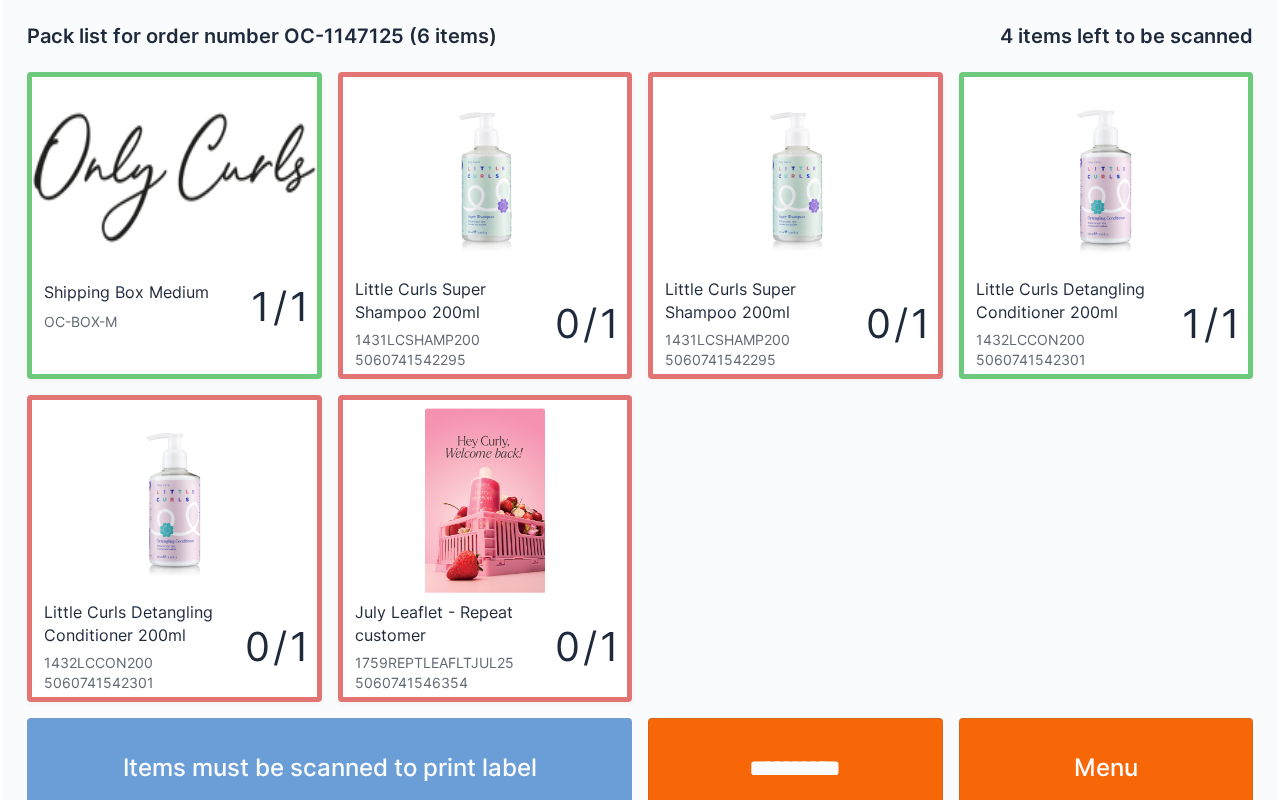 scroll, scrollTop: 36, scrollLeft: 0, axis: vertical 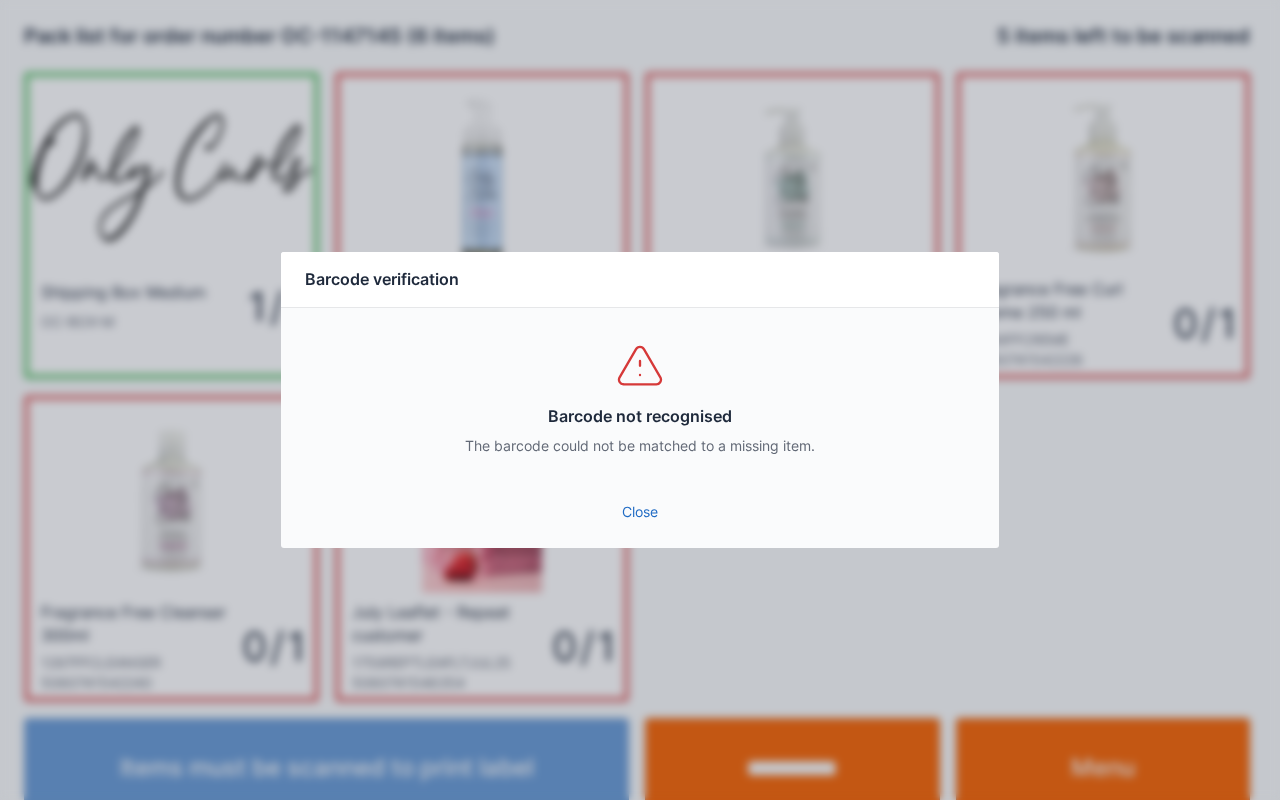 click on "Close" at bounding box center [640, 512] 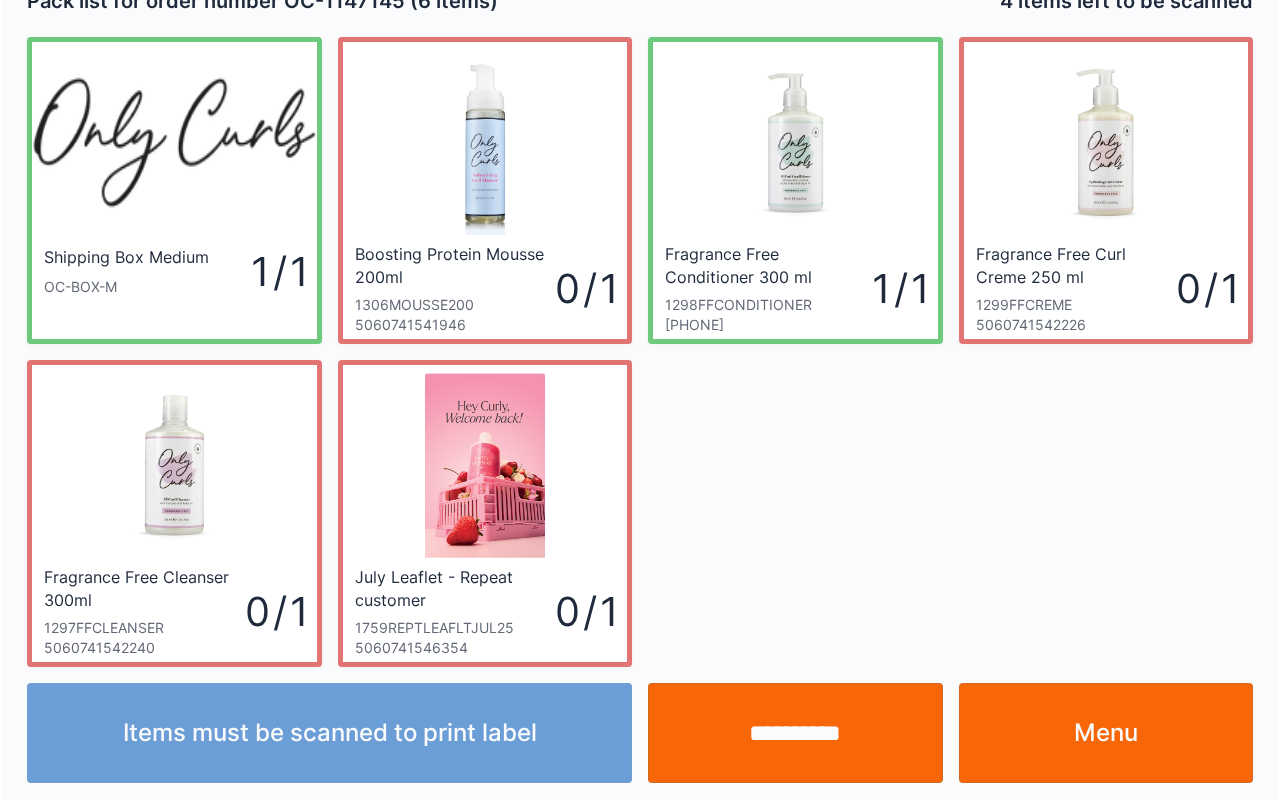 scroll, scrollTop: 36, scrollLeft: 0, axis: vertical 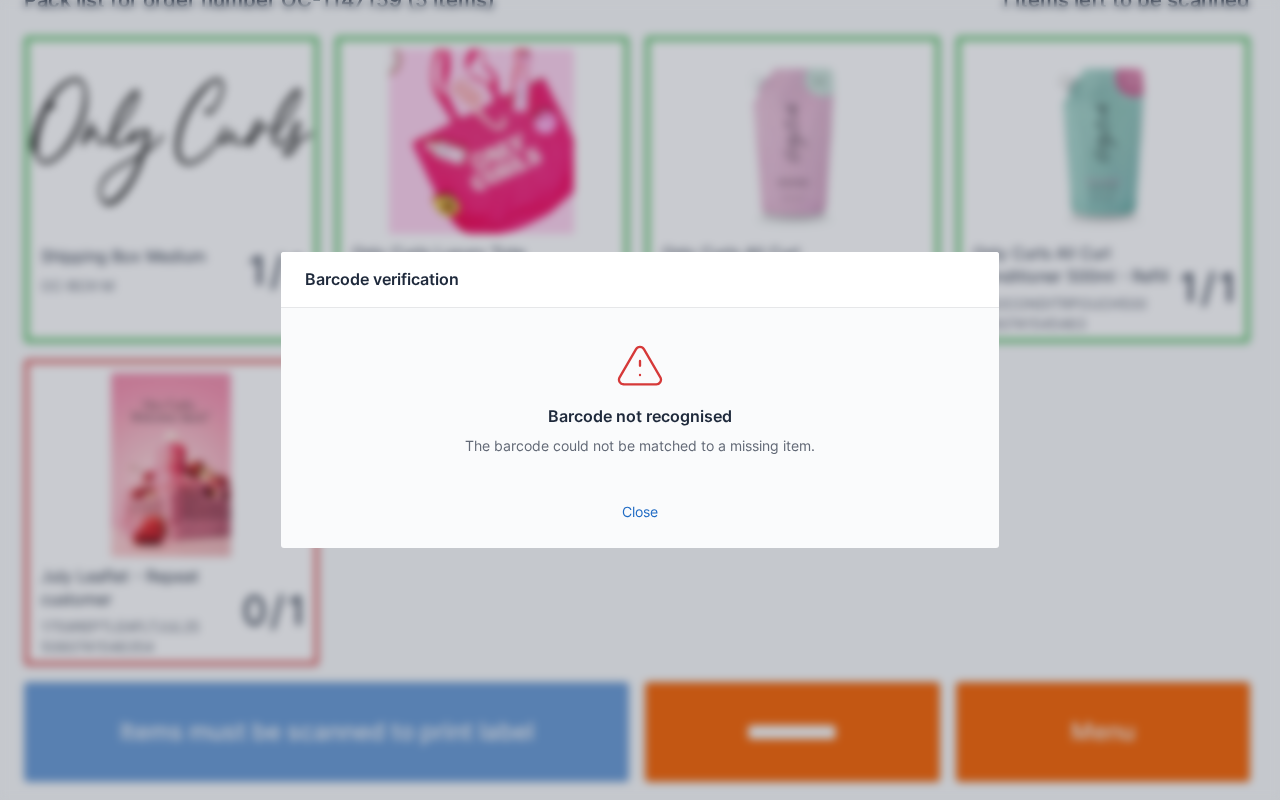 click on "Close" at bounding box center (640, 512) 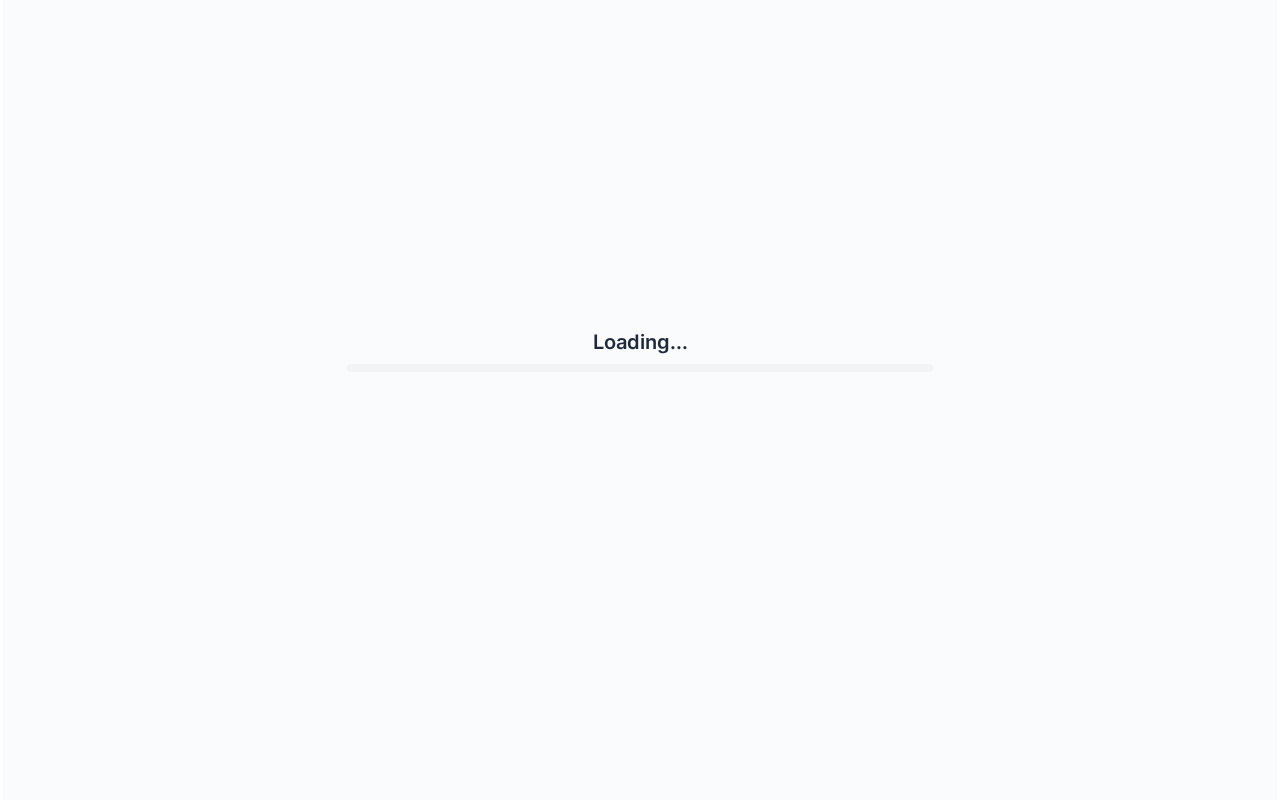 scroll, scrollTop: 0, scrollLeft: 0, axis: both 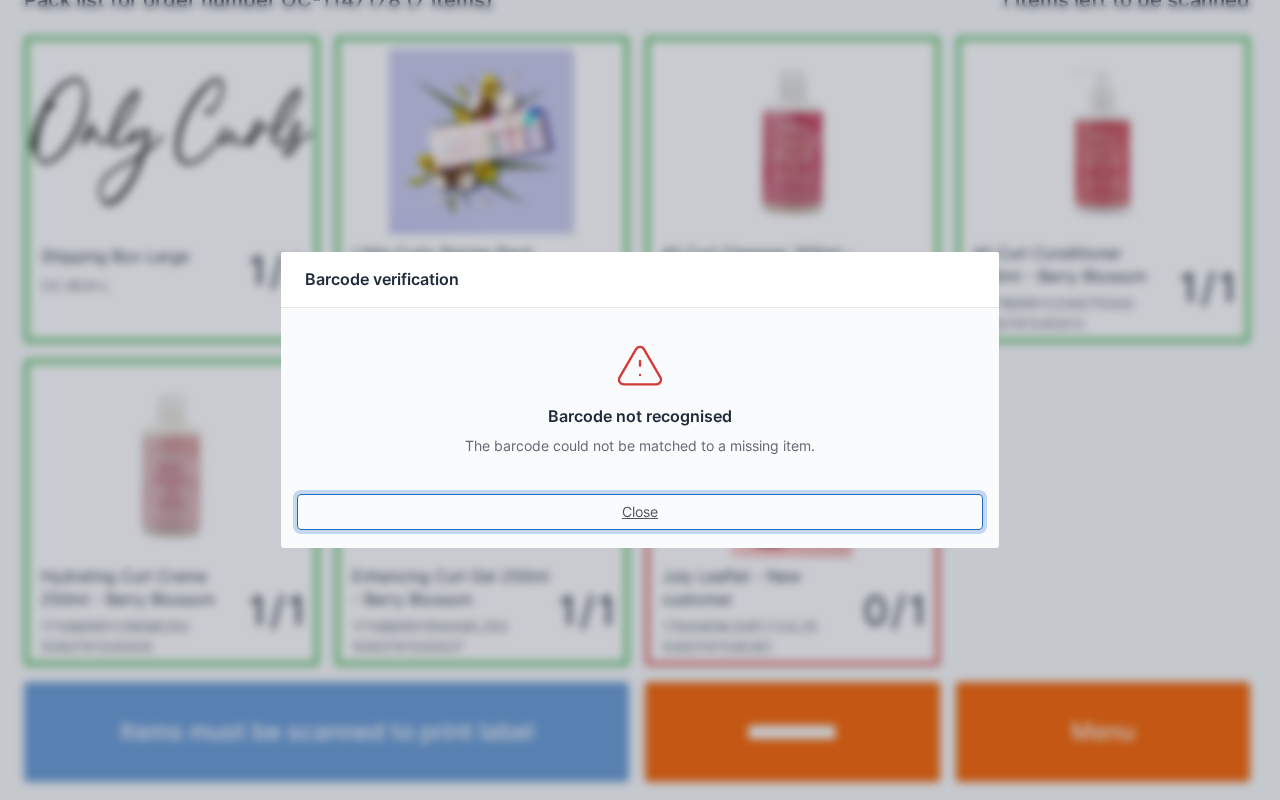 click on "Close" at bounding box center [640, 512] 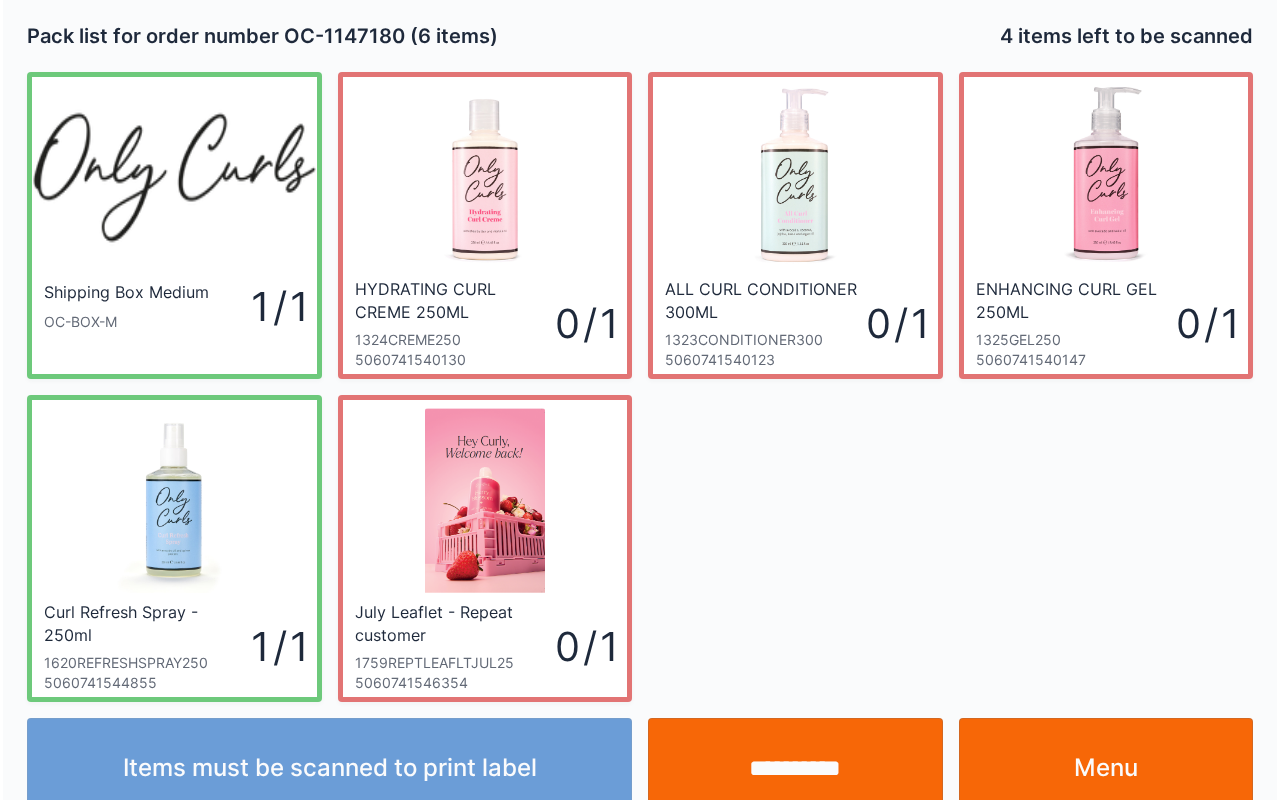scroll, scrollTop: 36, scrollLeft: 0, axis: vertical 